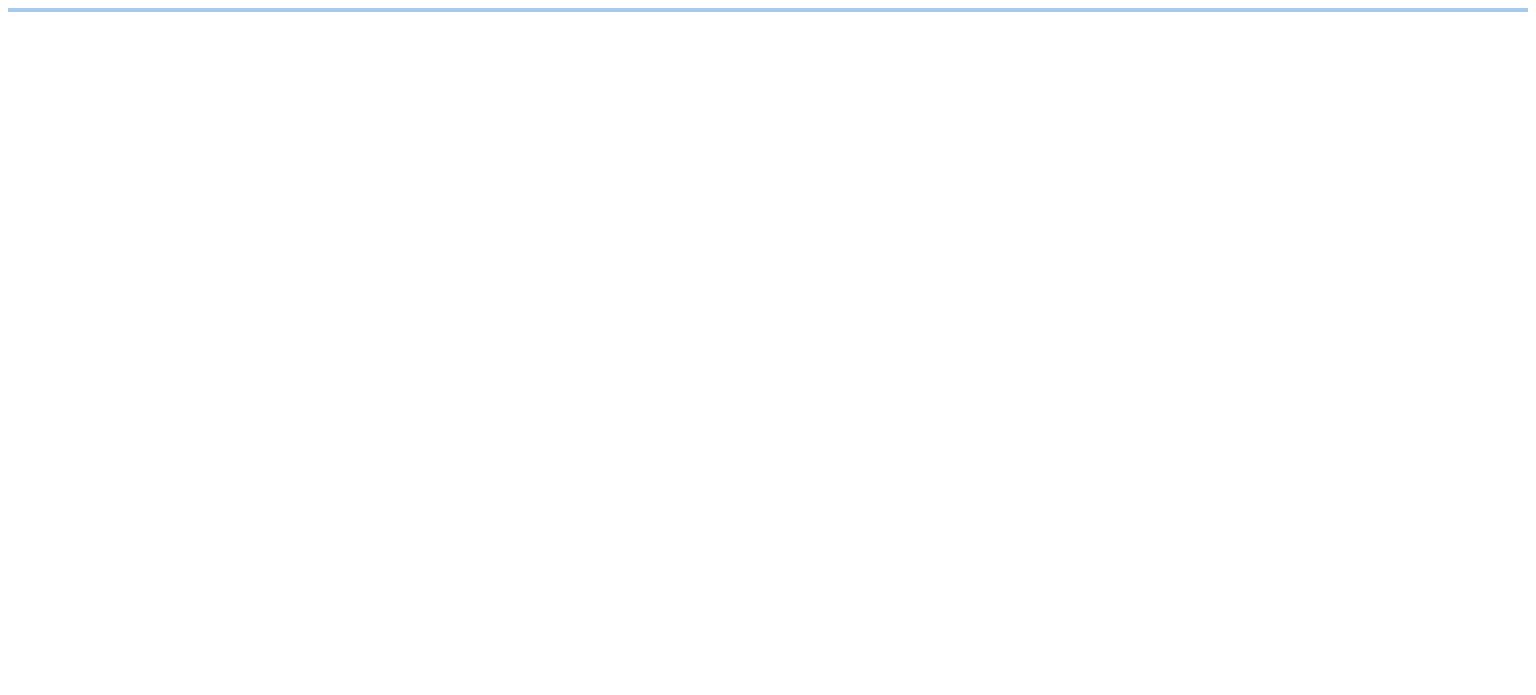 scroll, scrollTop: 0, scrollLeft: 0, axis: both 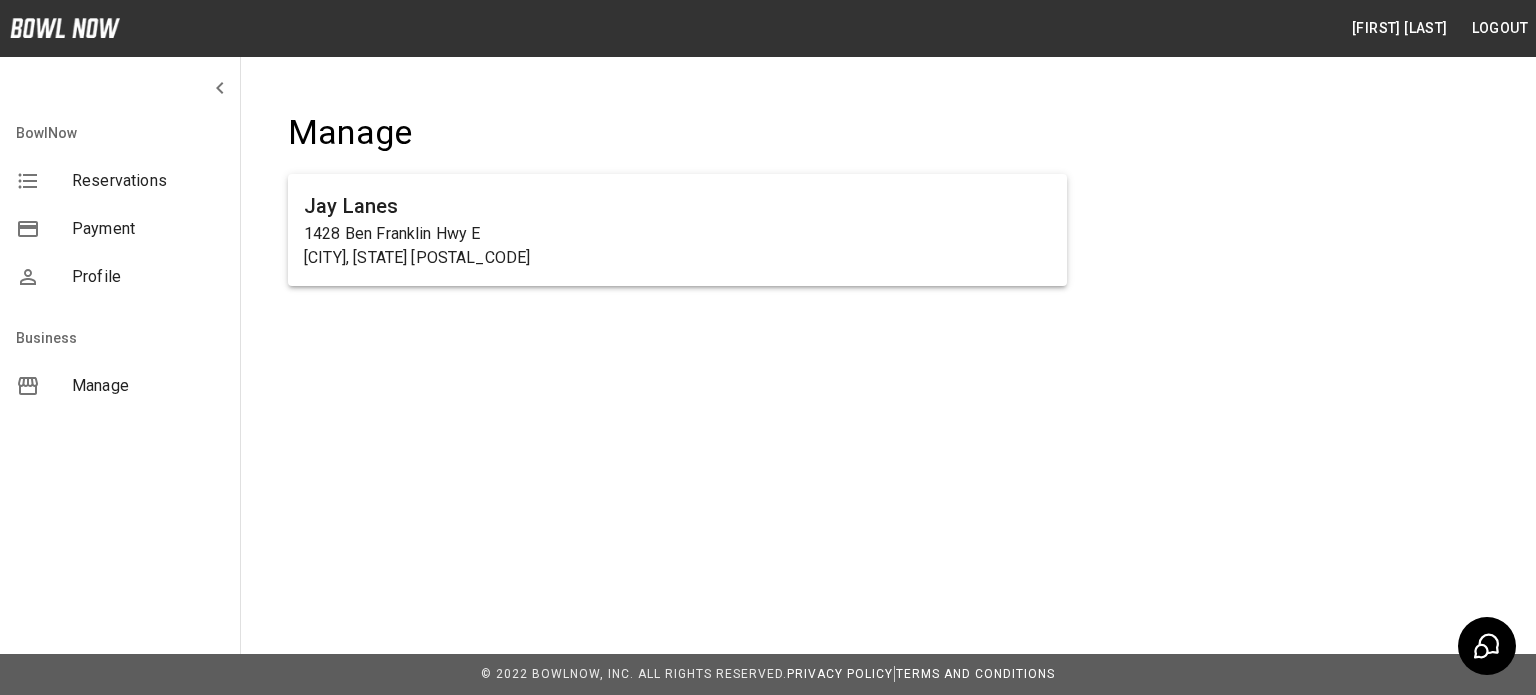 click on "Manage" at bounding box center (148, 386) 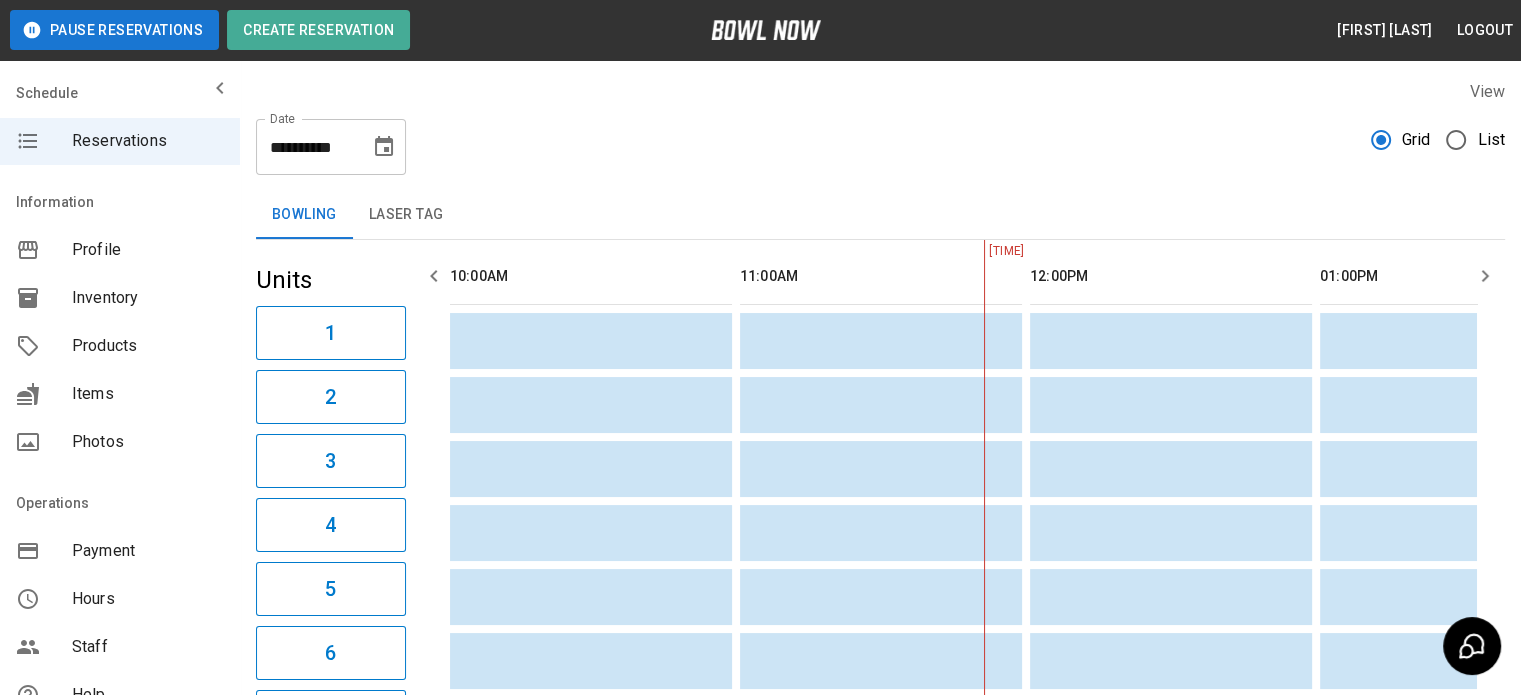 scroll, scrollTop: 0, scrollLeft: 290, axis: horizontal 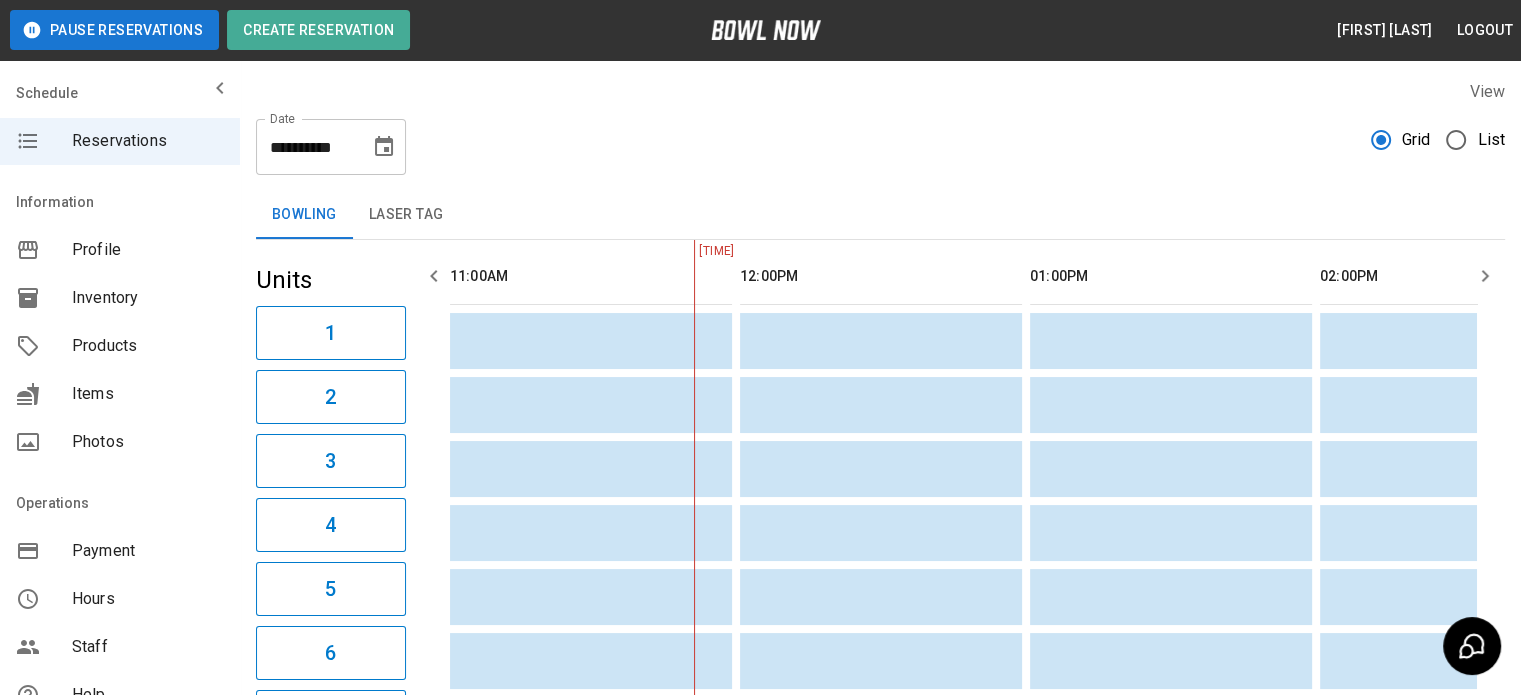 click on "Inventory" at bounding box center [148, 298] 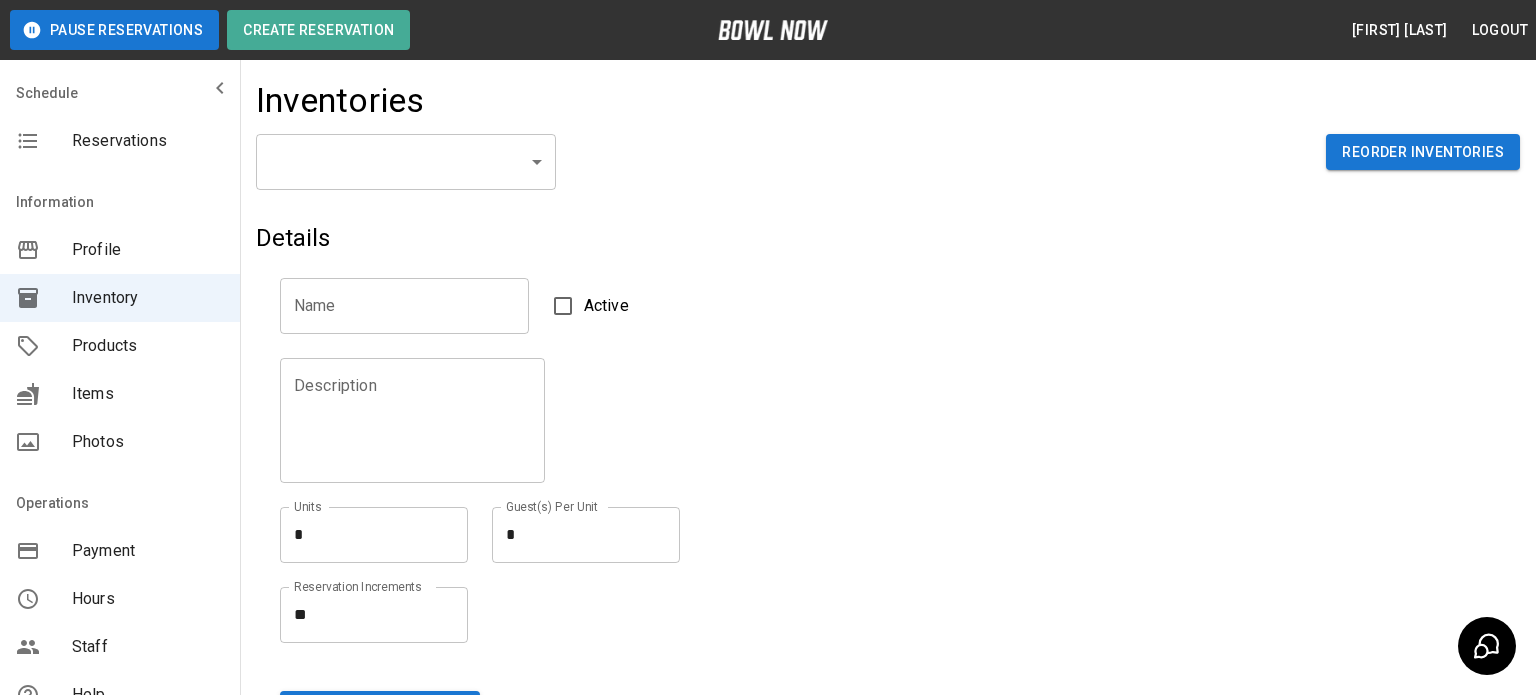click on "Create Reservation [FIRST] [LAST] Logout Schedule Reservations Information Profile Inventory Products Items Photos Operations Payment Hours Staff Help Reports Integrations Contacts User Account Inventories ​ ​ Reorder Inventories Details Name Name Active Description Description Units * * Units Guest(s) Per Unit * * Guest(s) Per Unit Reservation Increments ** * Reservation Increments Create © 2022 BowlNow, Inc. All Rights Reserved. Privacy Policy   |   Terms and Conditions /businesses/H4t6jjqhFAfil4tc8H5D/inventories [FIRST] [LAST] Logout Reservations Profile Inventory Products Items Photos Payment Hours Staff Help Reports Integrations Contacts Account" at bounding box center (768, 440) 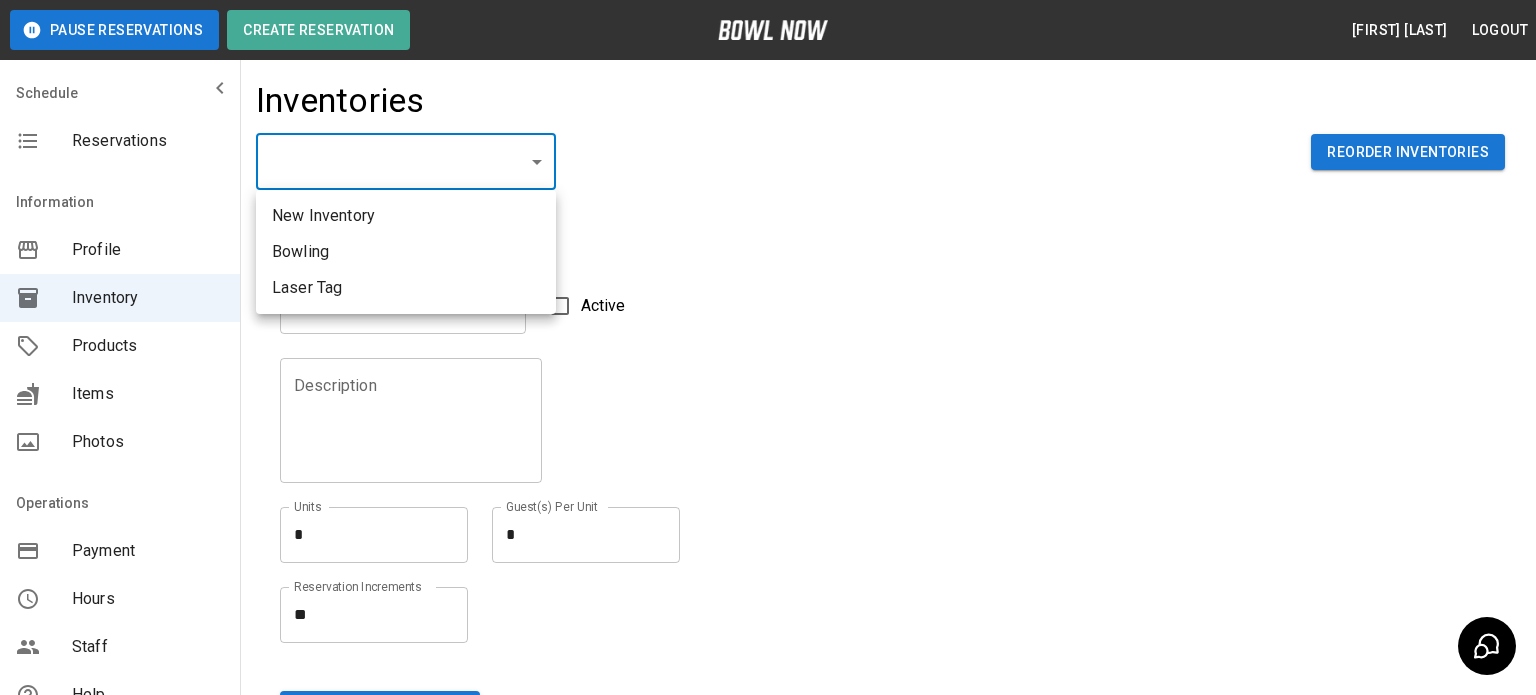 click on "Bowling" at bounding box center (406, 252) 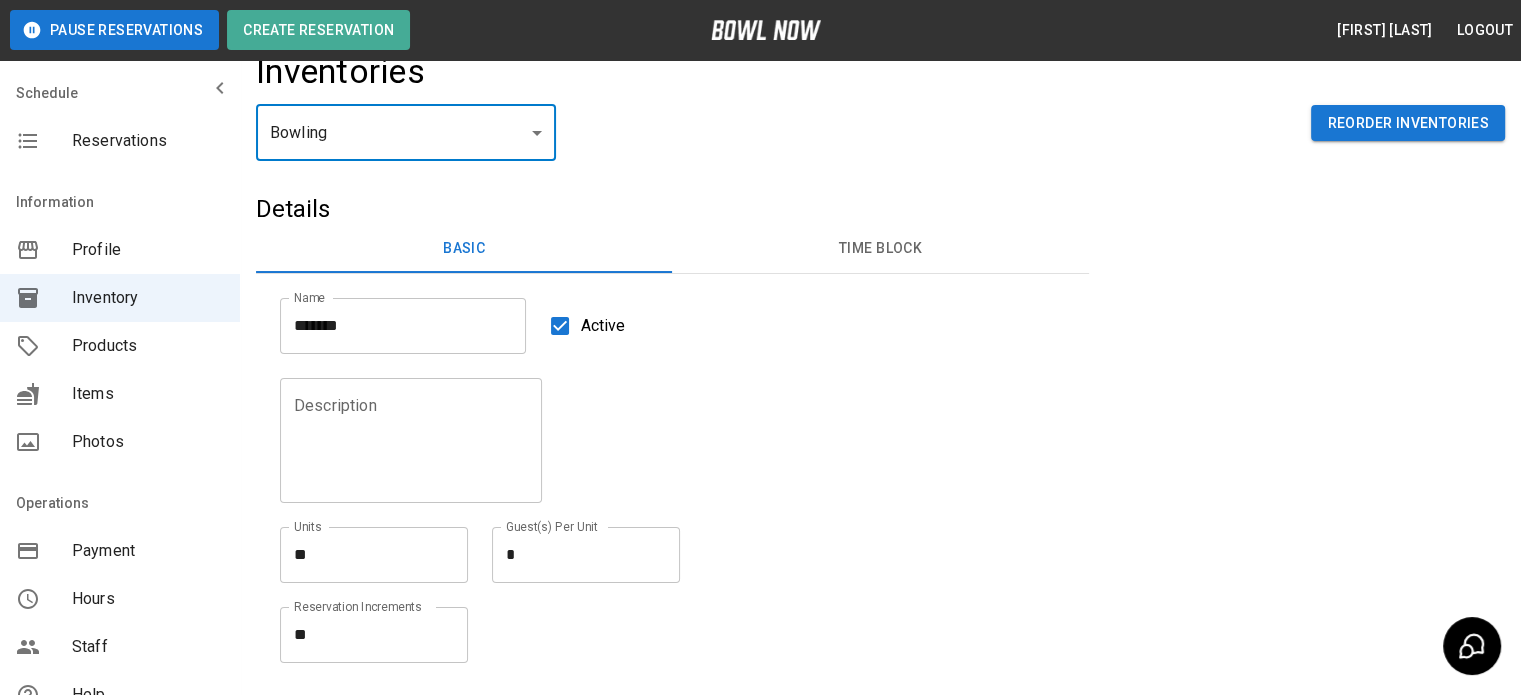 scroll, scrollTop: 0, scrollLeft: 0, axis: both 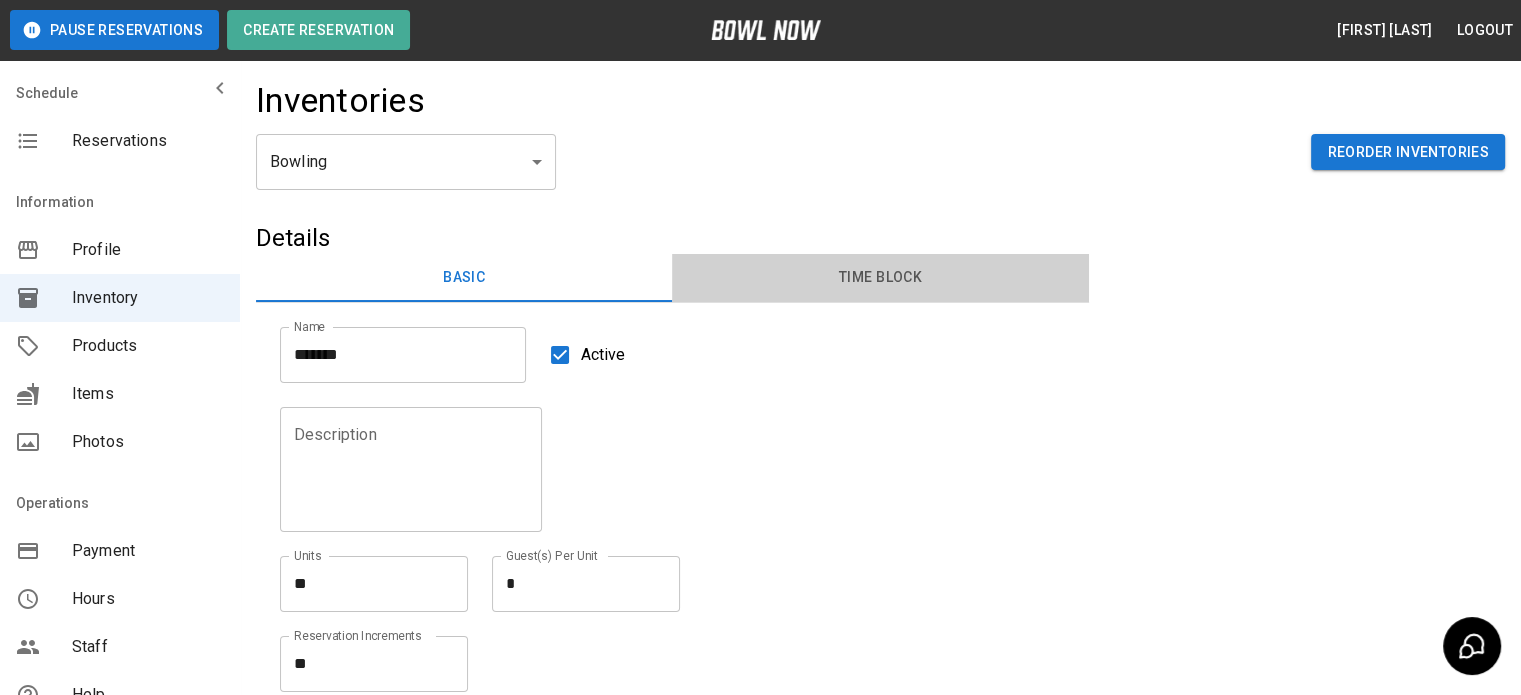 click on "Time Block" at bounding box center (880, 278) 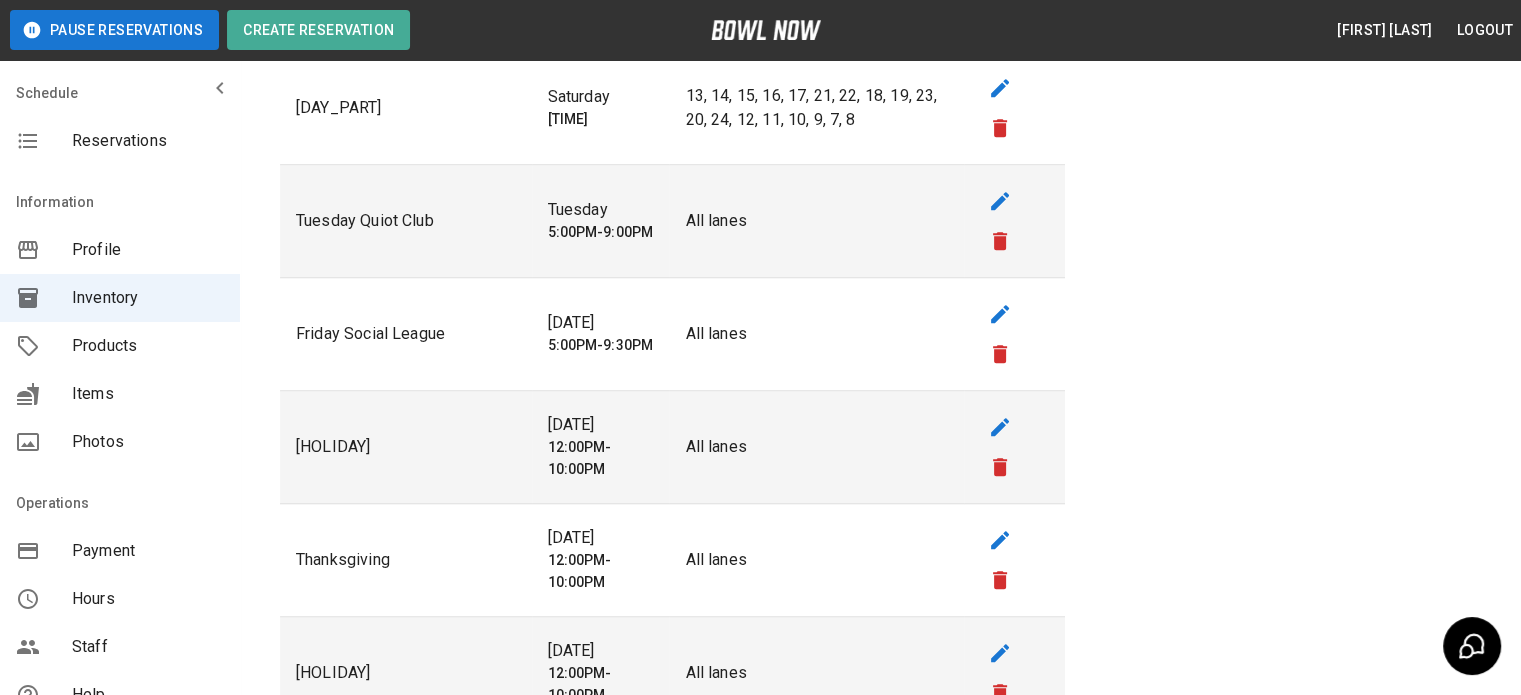 scroll, scrollTop: 1500, scrollLeft: 0, axis: vertical 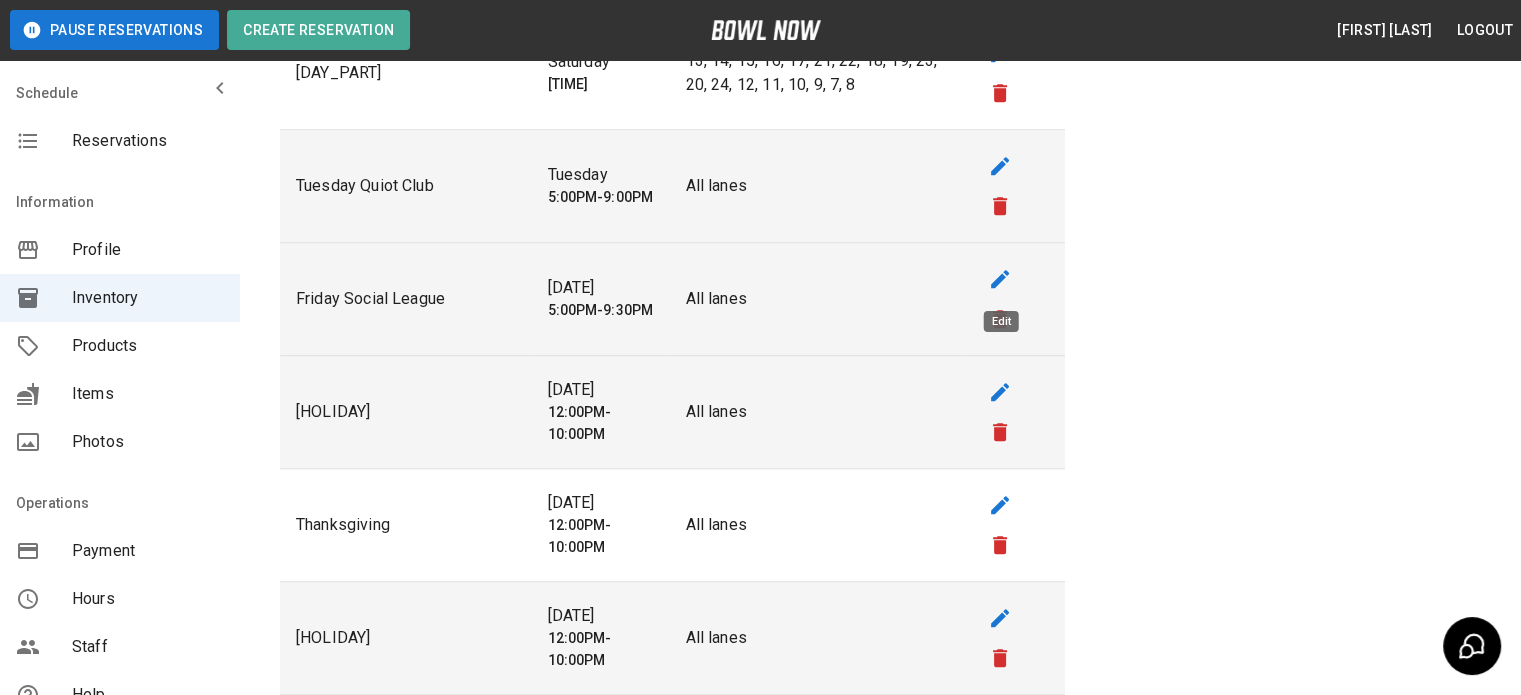 click 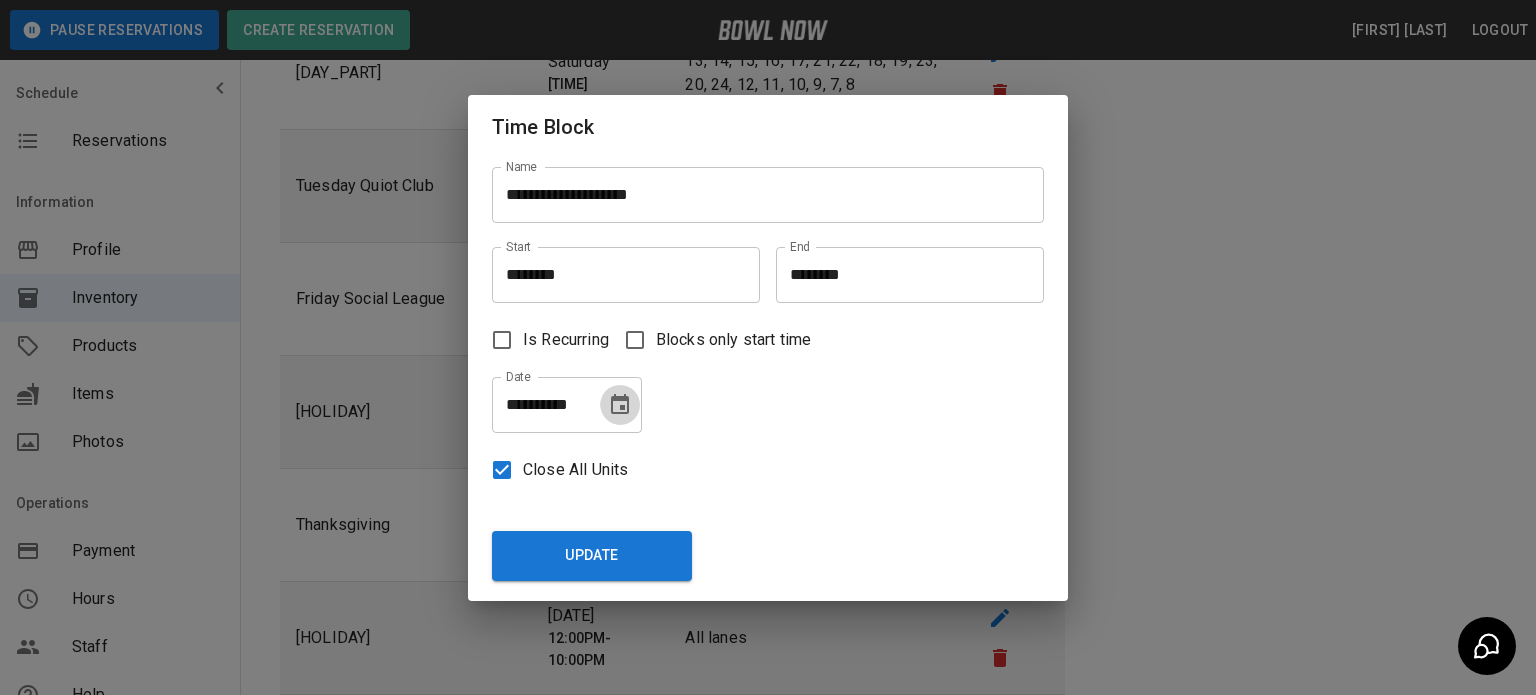 click 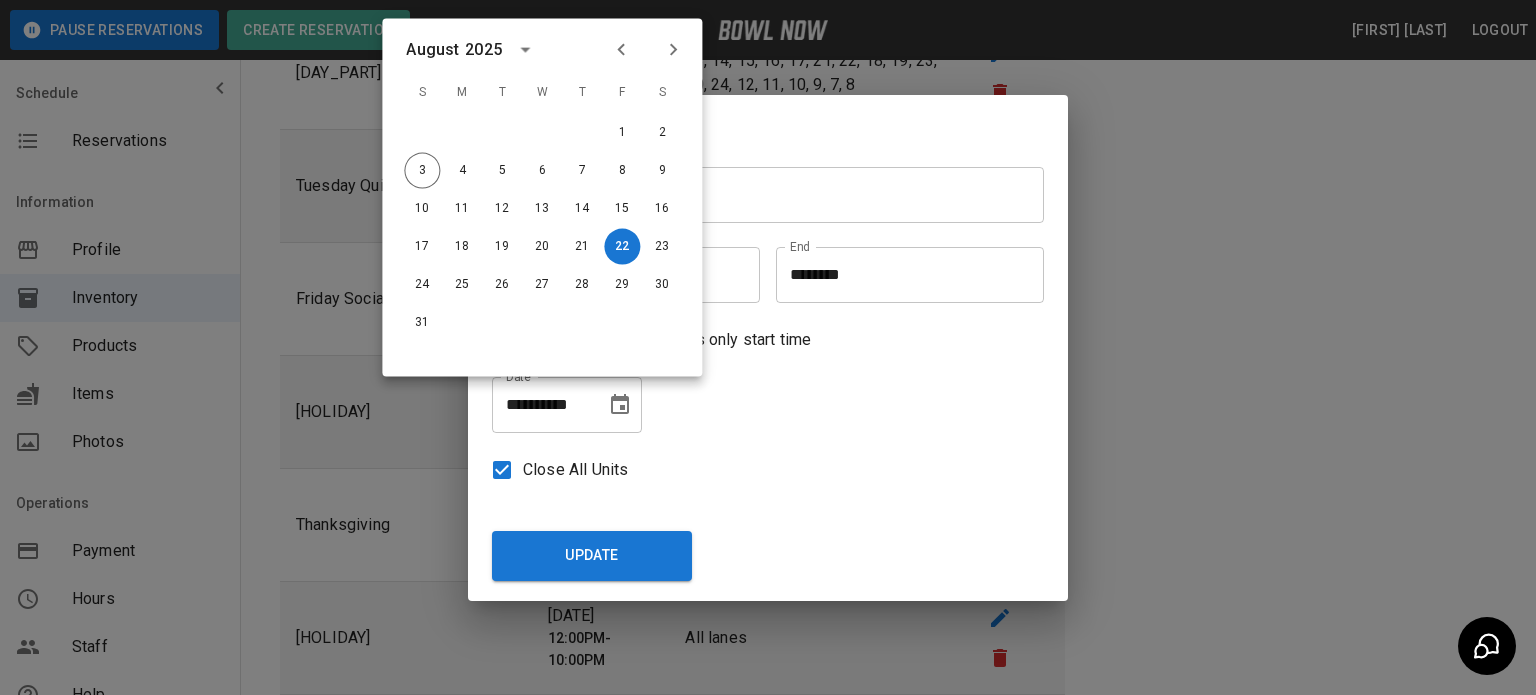 click 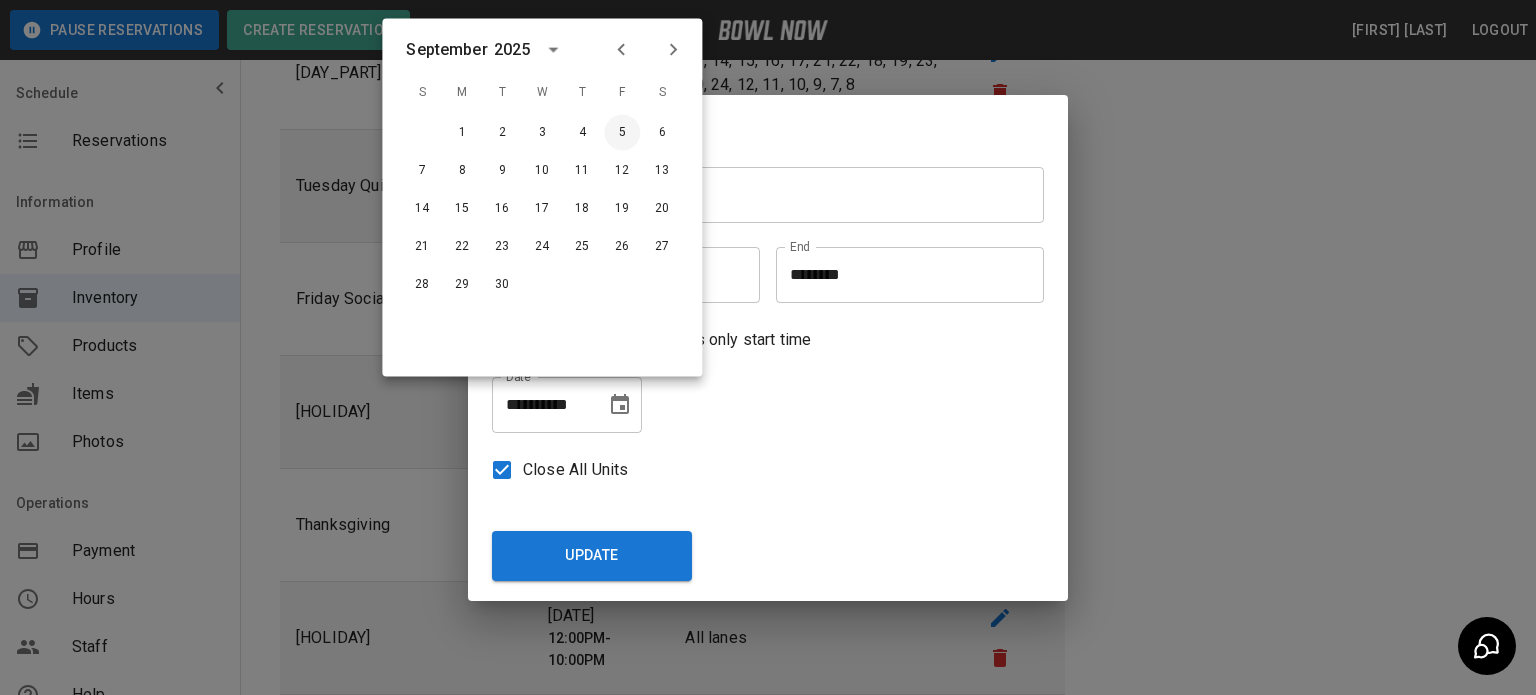 click on "5" at bounding box center (622, 133) 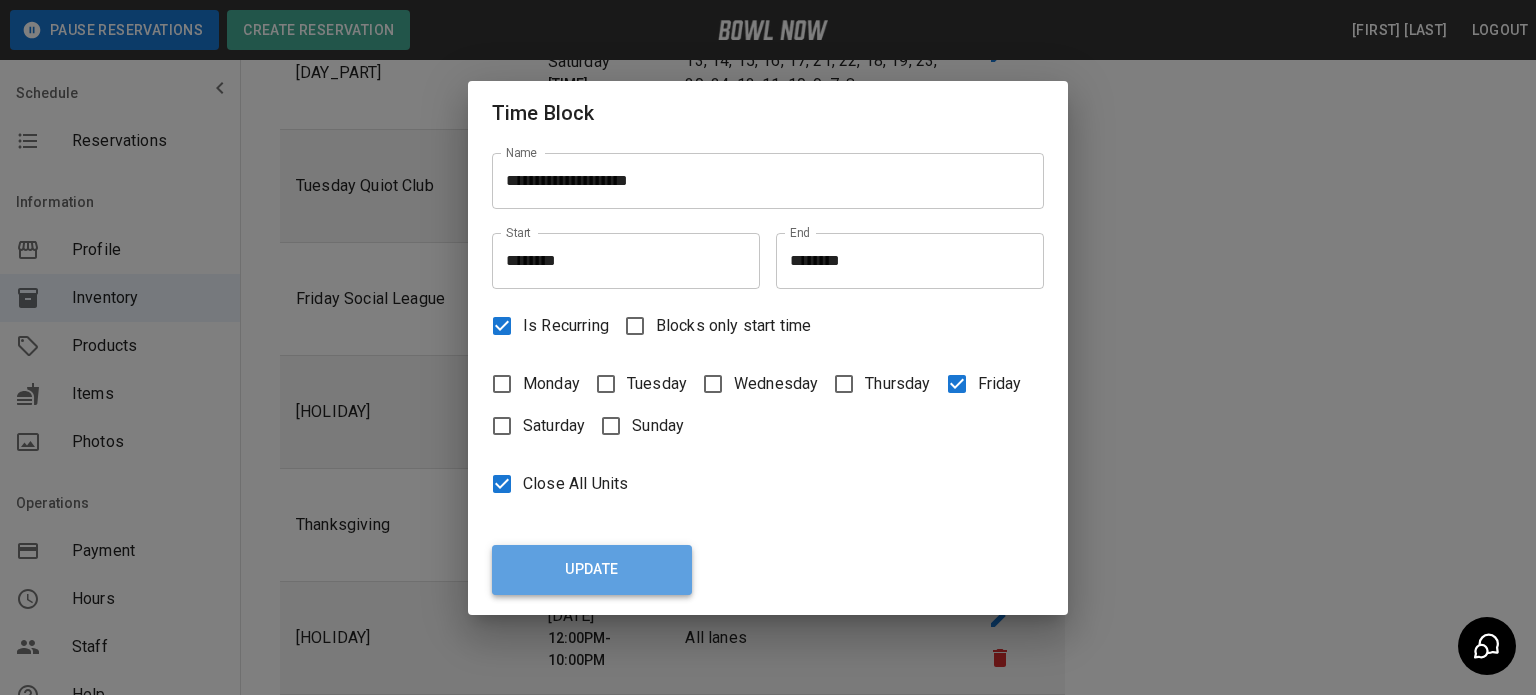 click on "Update" at bounding box center [592, 570] 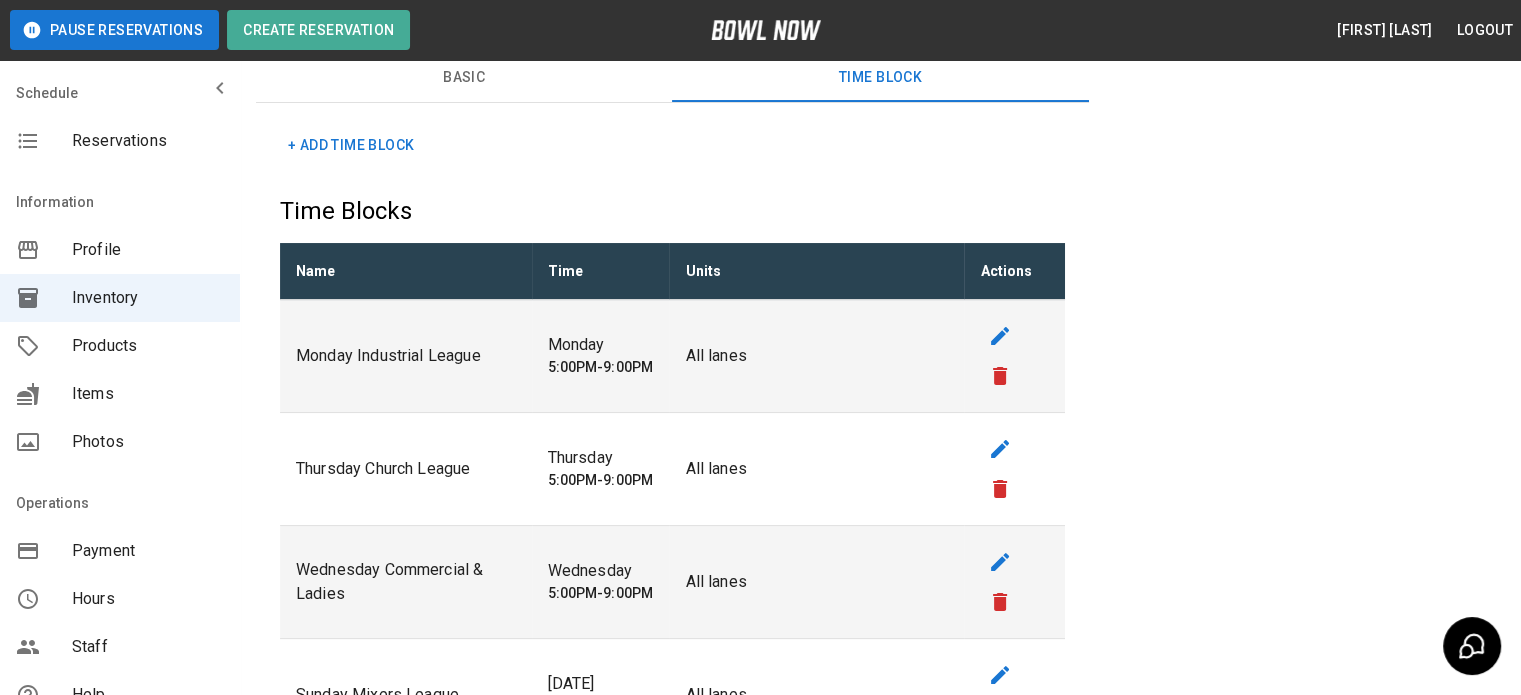 scroll, scrollTop: 0, scrollLeft: 0, axis: both 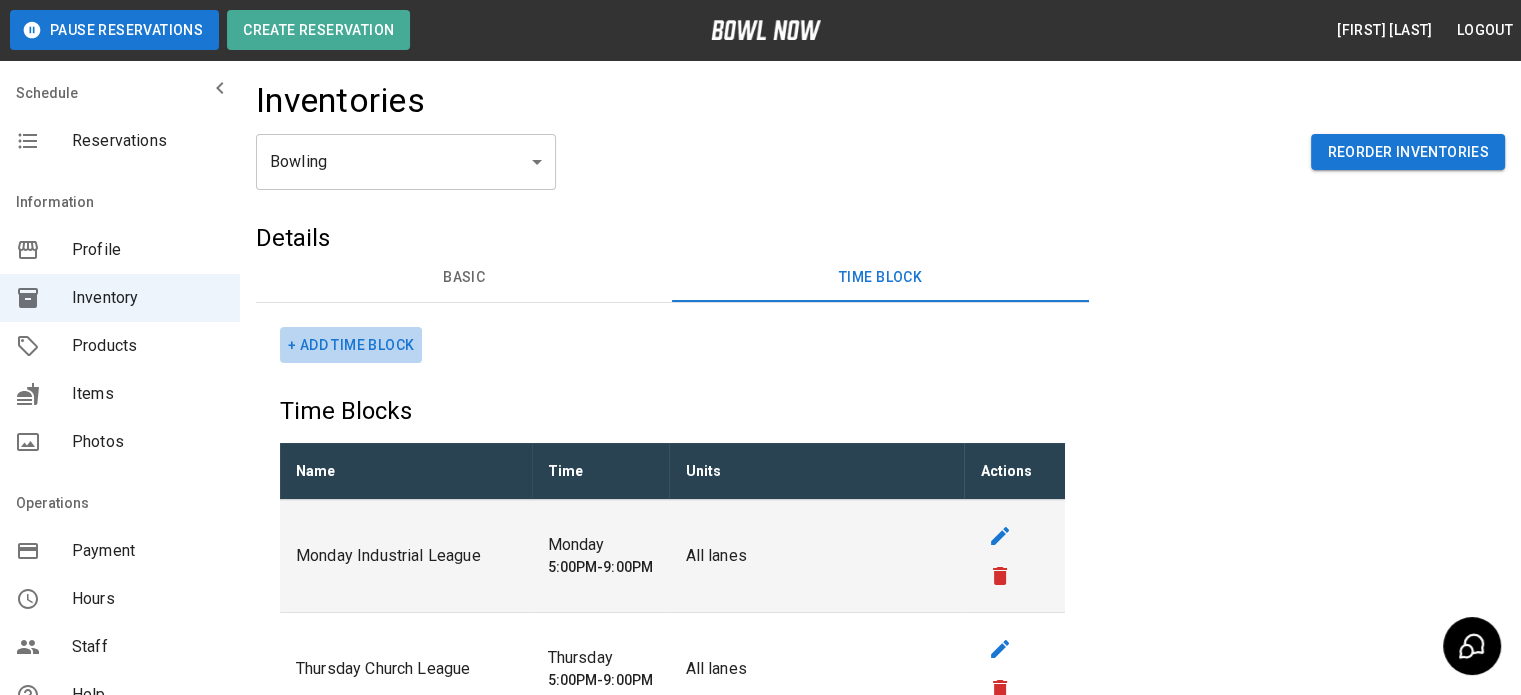 click on "+ Add Time Block" at bounding box center (351, 345) 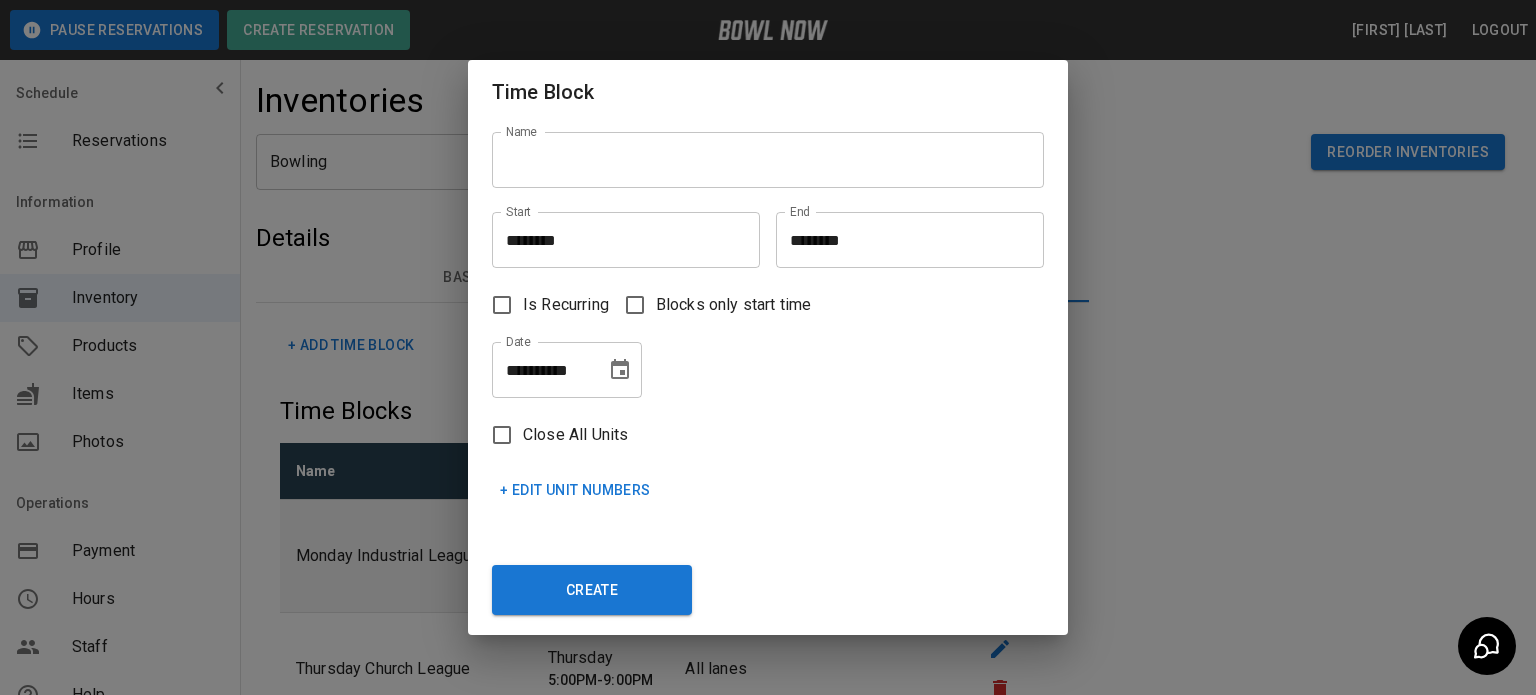 click on "Name" at bounding box center [768, 160] 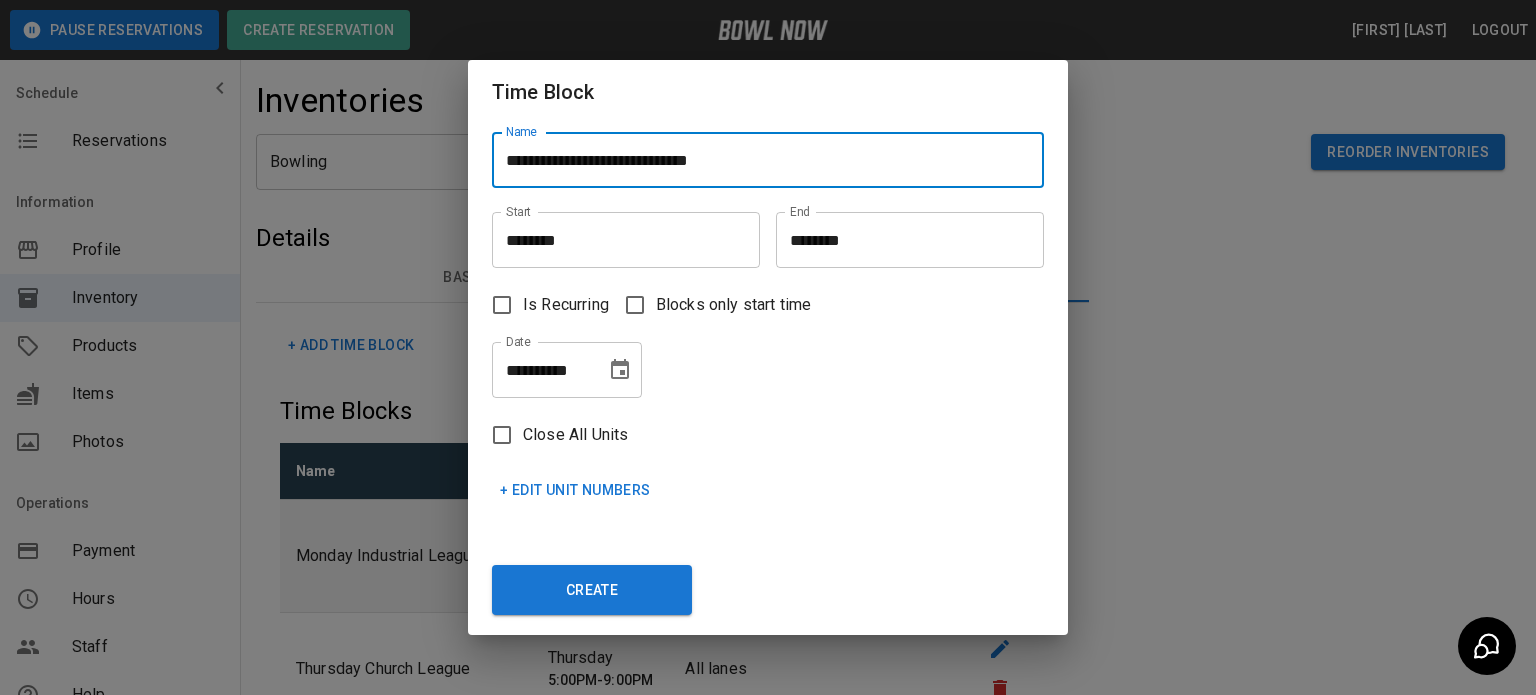 type on "**********" 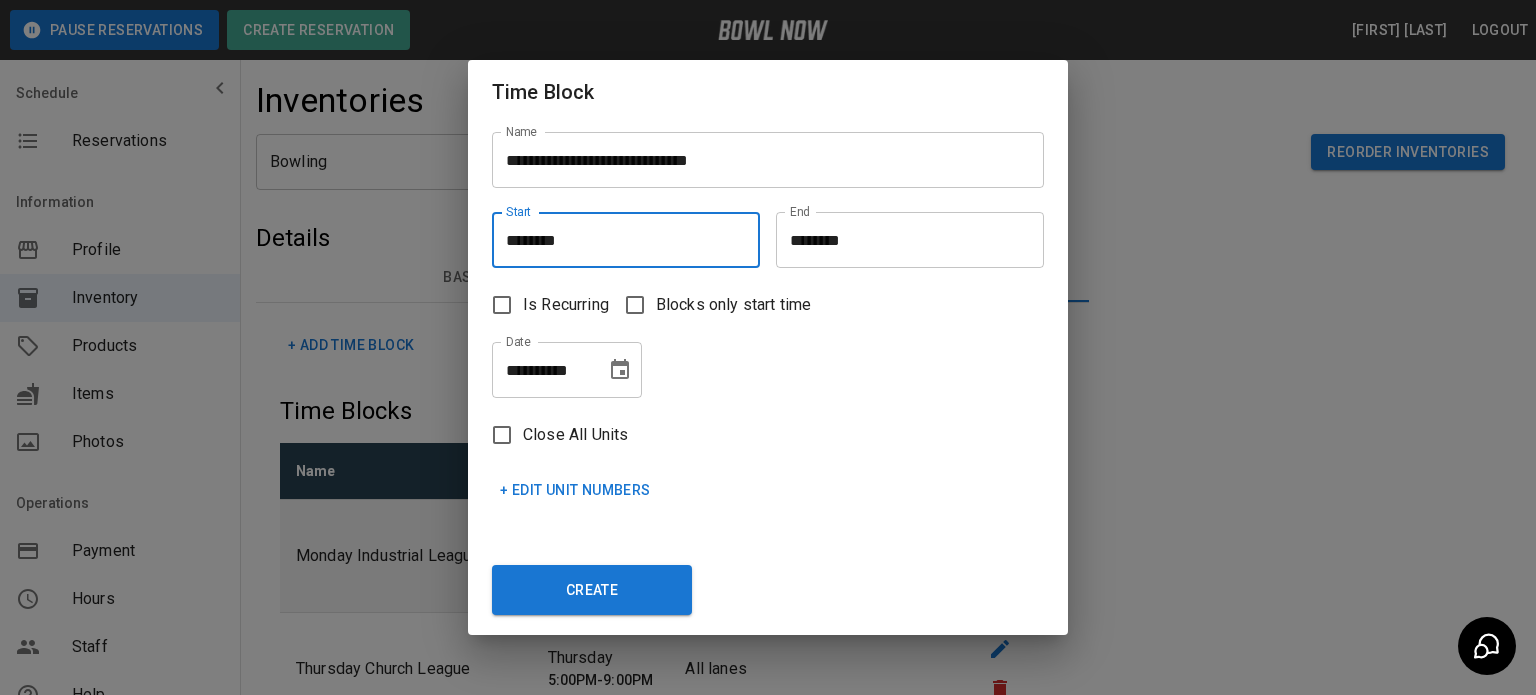 click on "********" at bounding box center (619, 240) 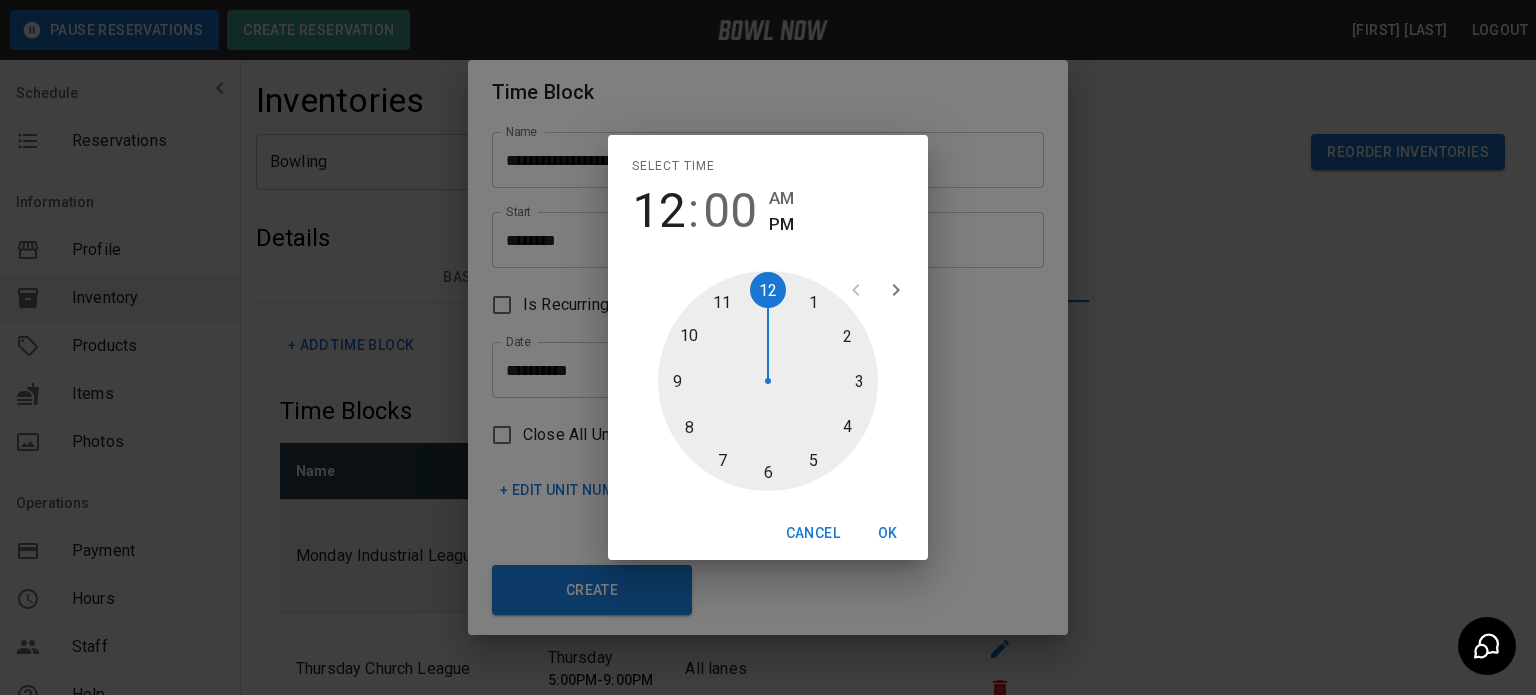 click at bounding box center (768, 381) 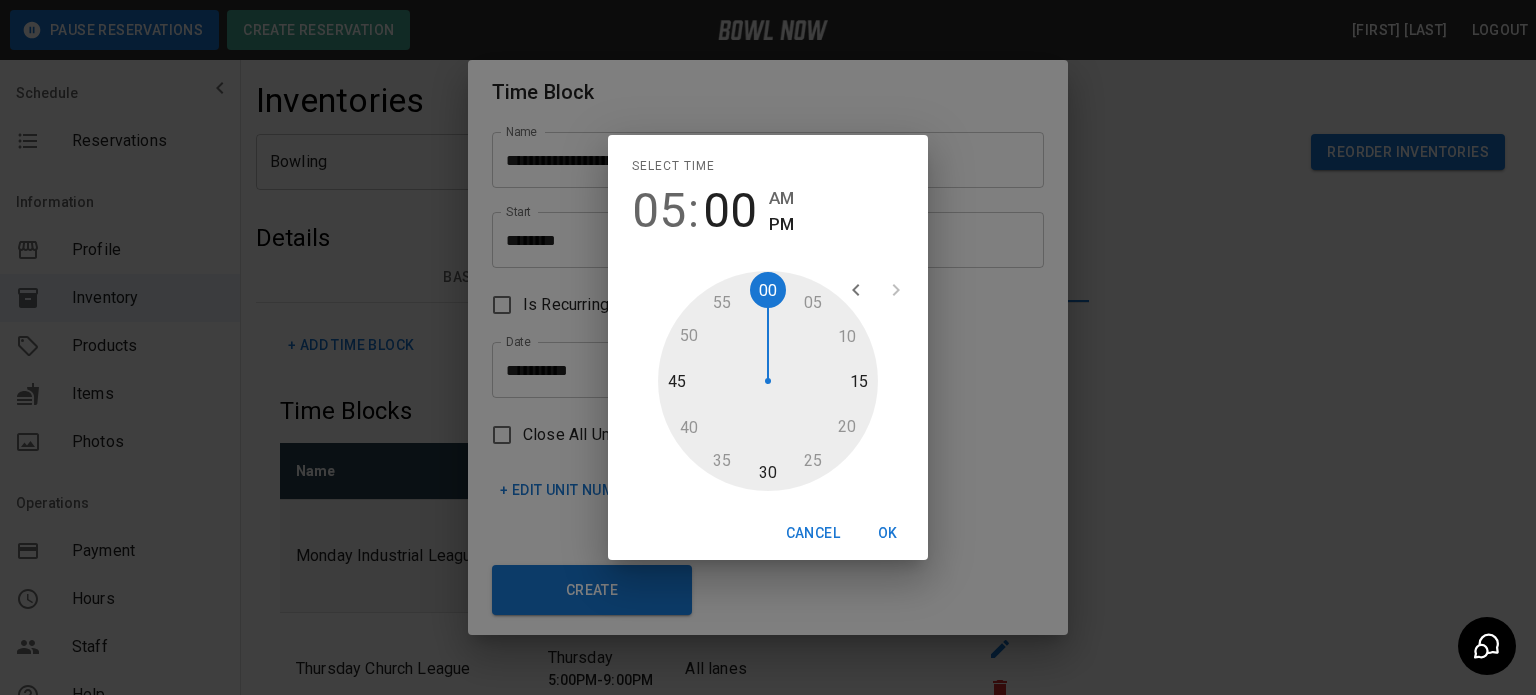 click at bounding box center (768, 381) 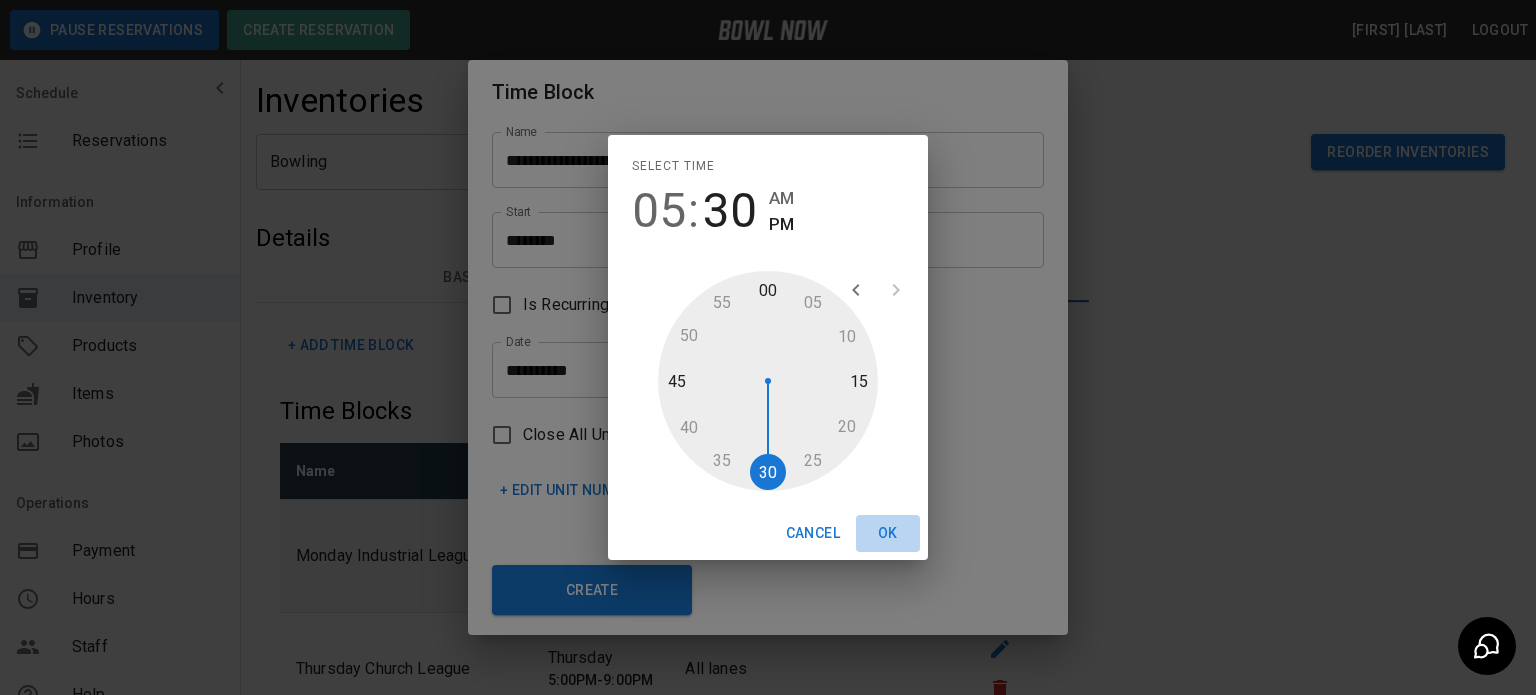 click on "OK" at bounding box center (888, 533) 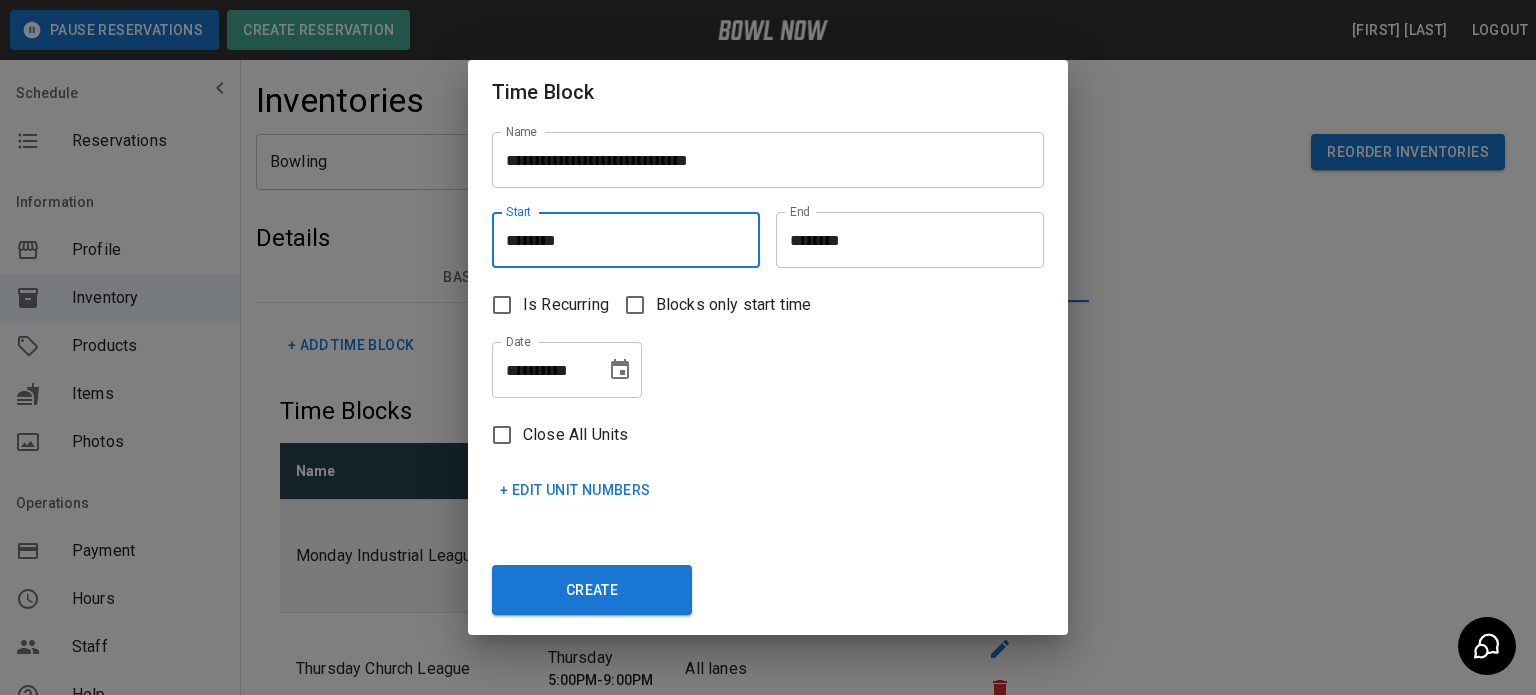 click on "********" at bounding box center [903, 240] 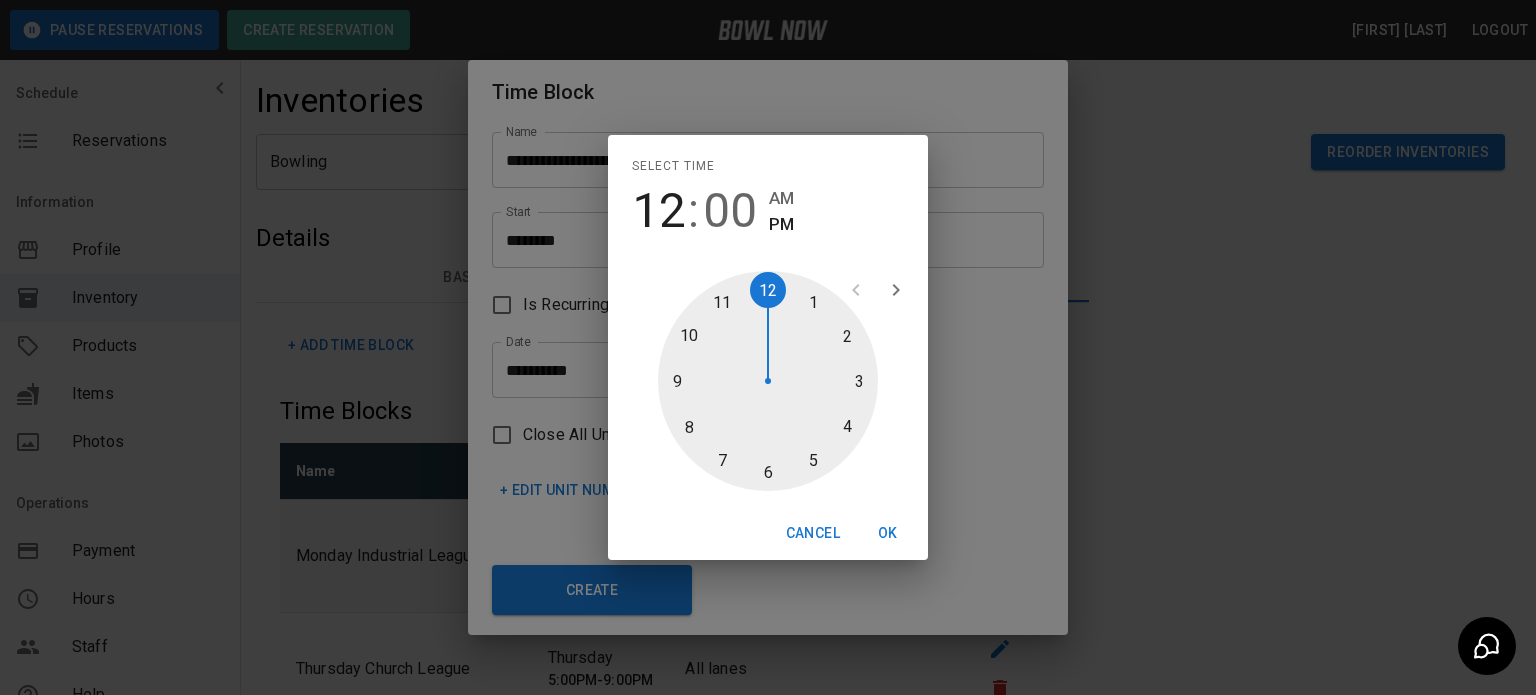 click at bounding box center [768, 381] 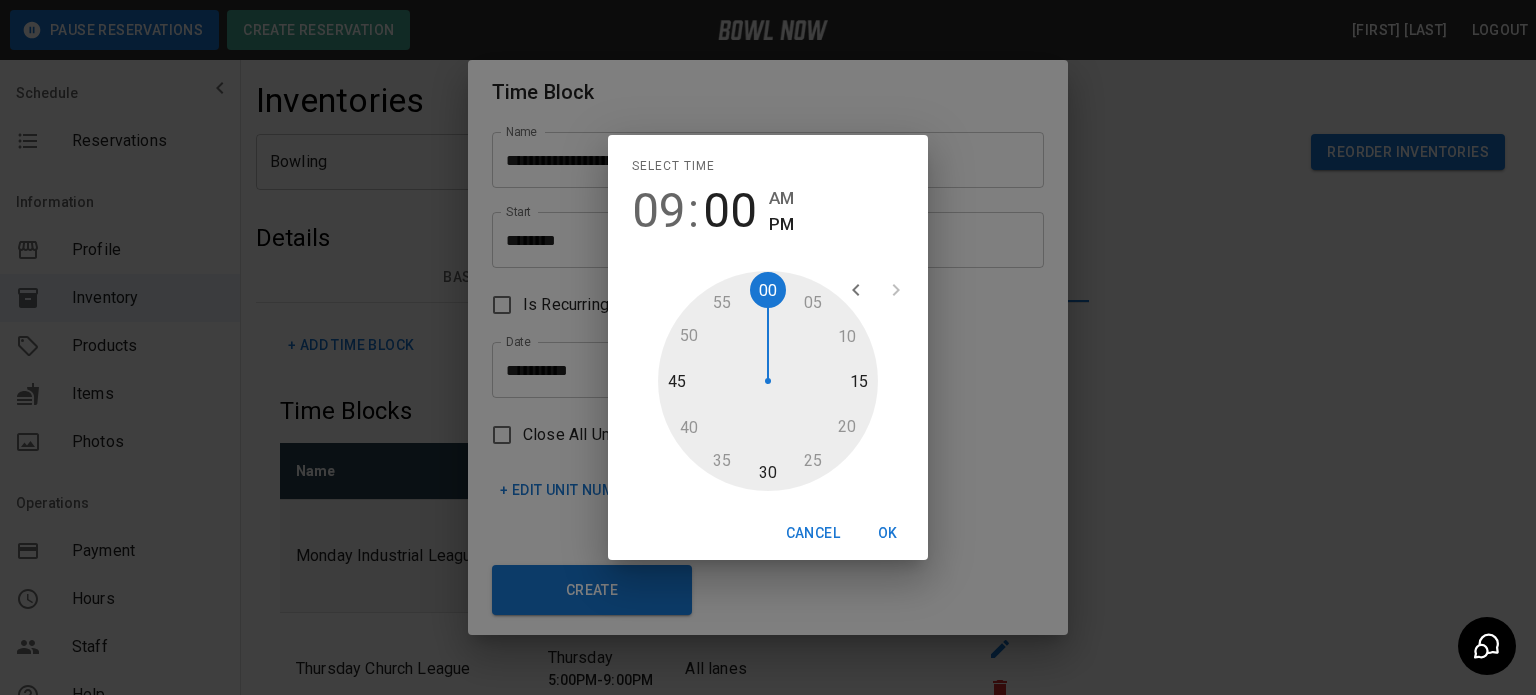 click at bounding box center (768, 381) 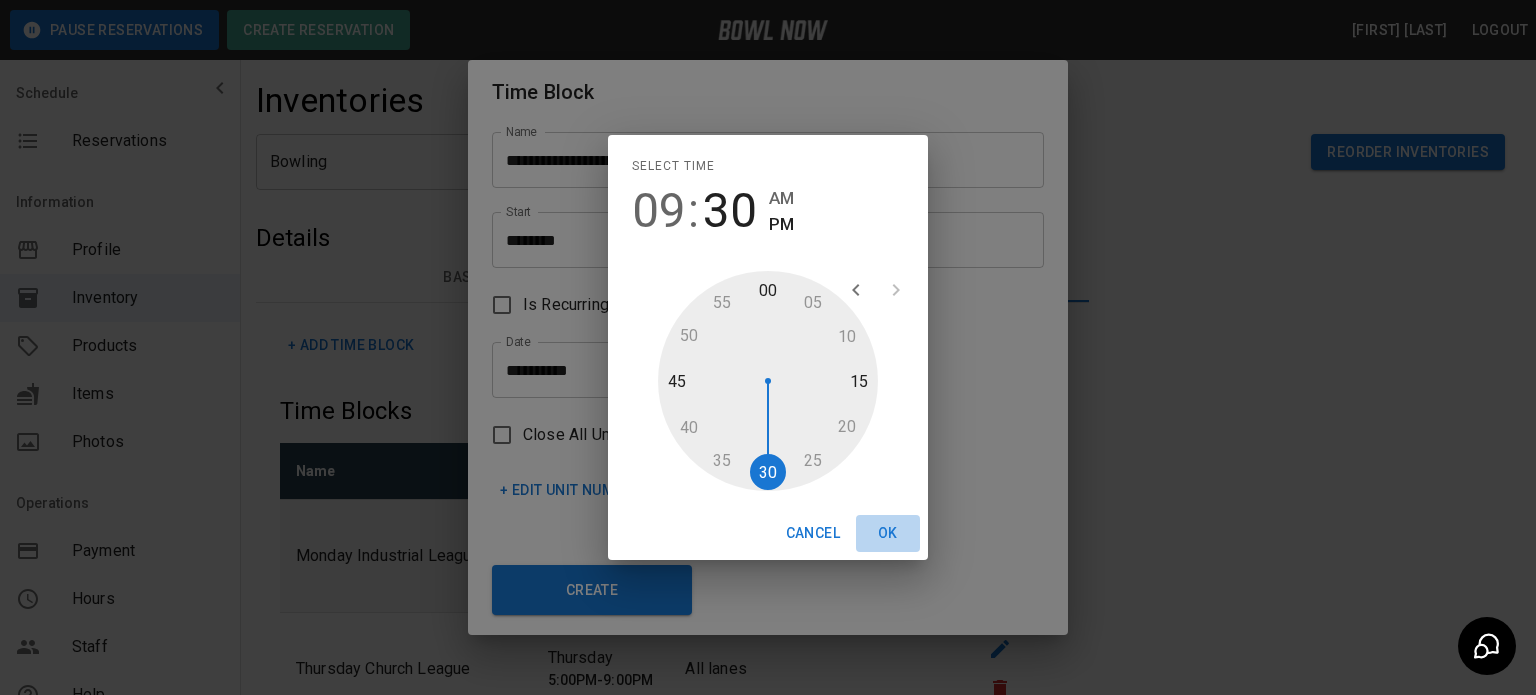 click on "OK" at bounding box center (888, 533) 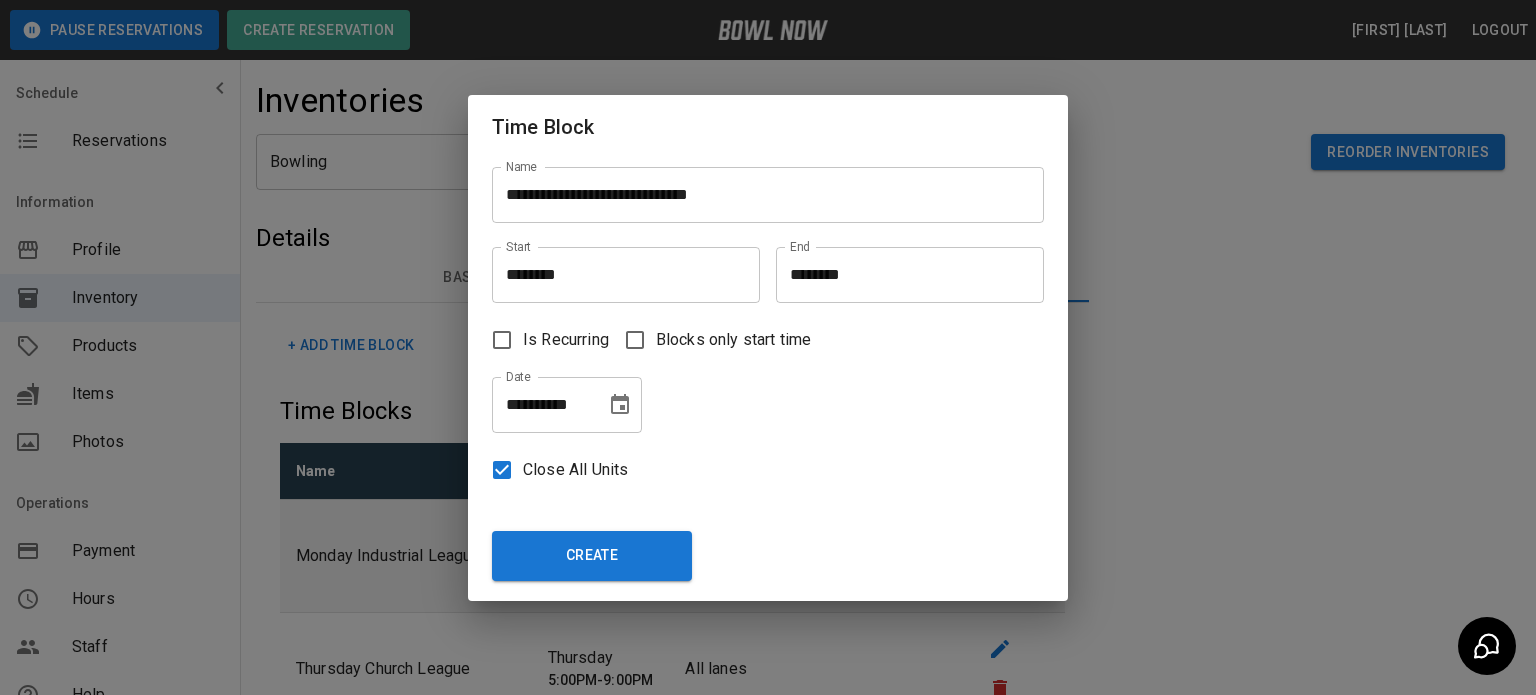 click 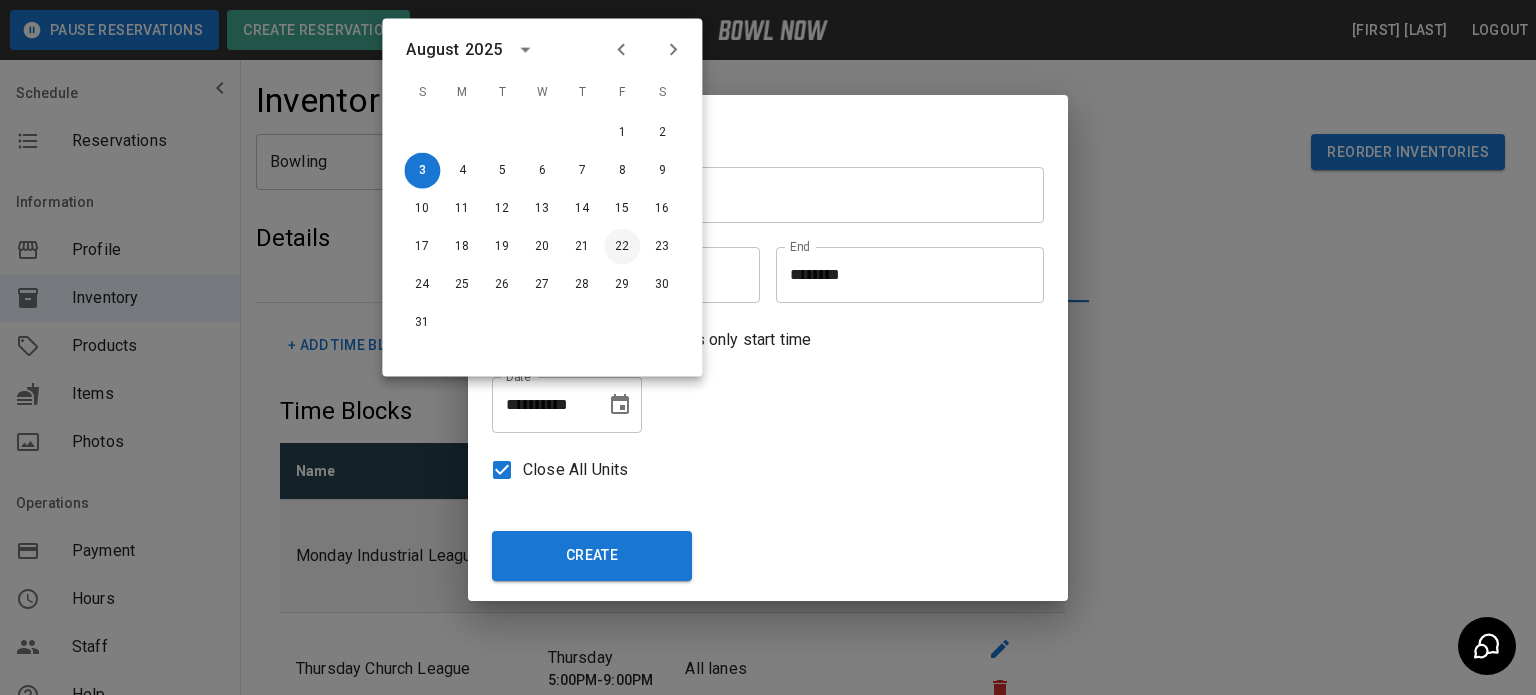 click on "22" at bounding box center [622, 247] 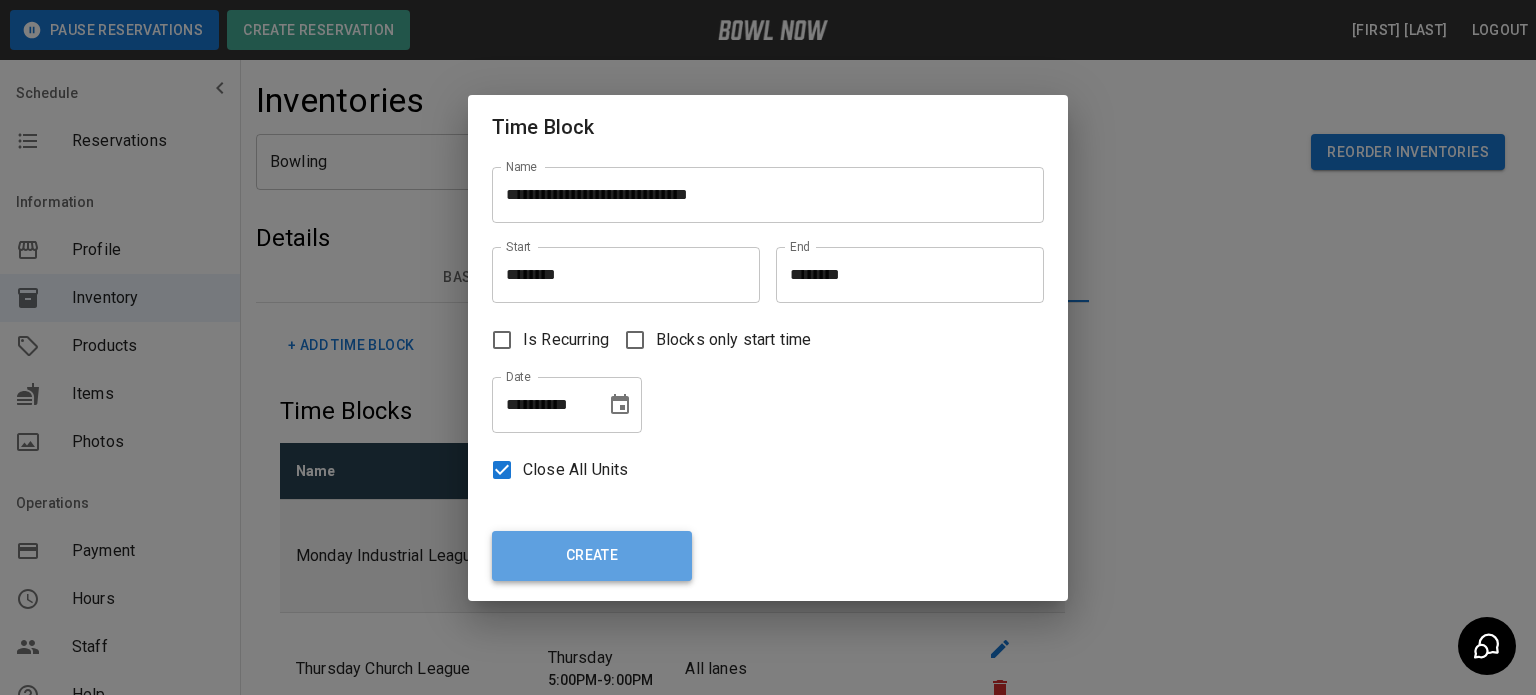 click on "Create" at bounding box center [592, 556] 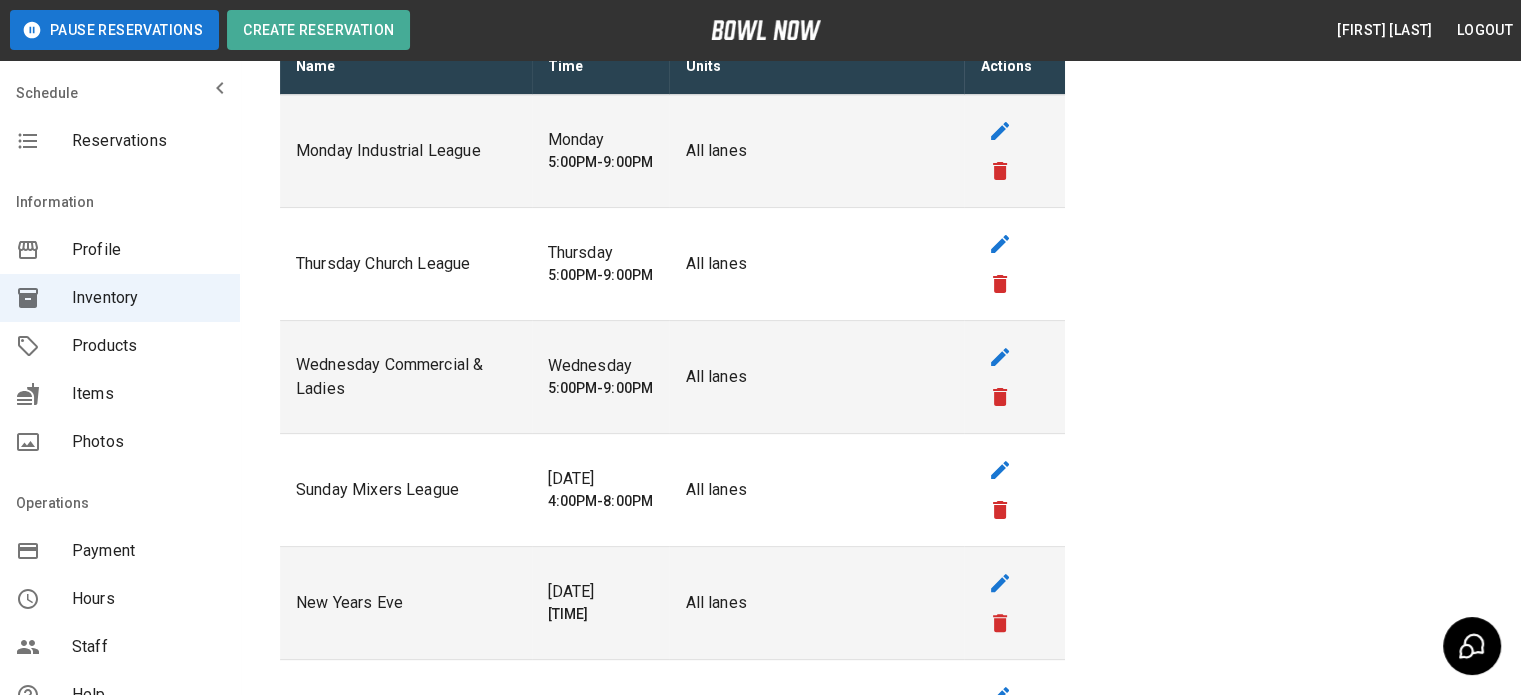 scroll, scrollTop: 500, scrollLeft: 0, axis: vertical 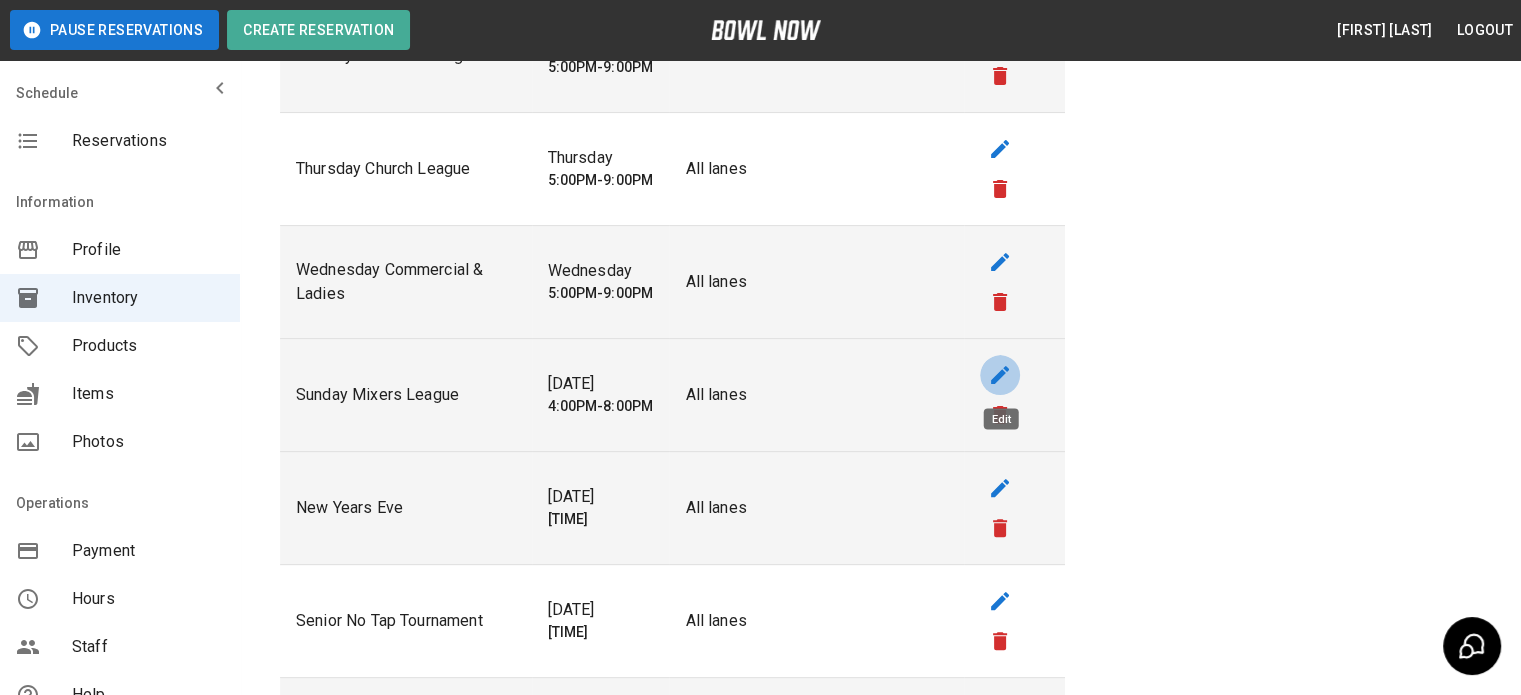 click 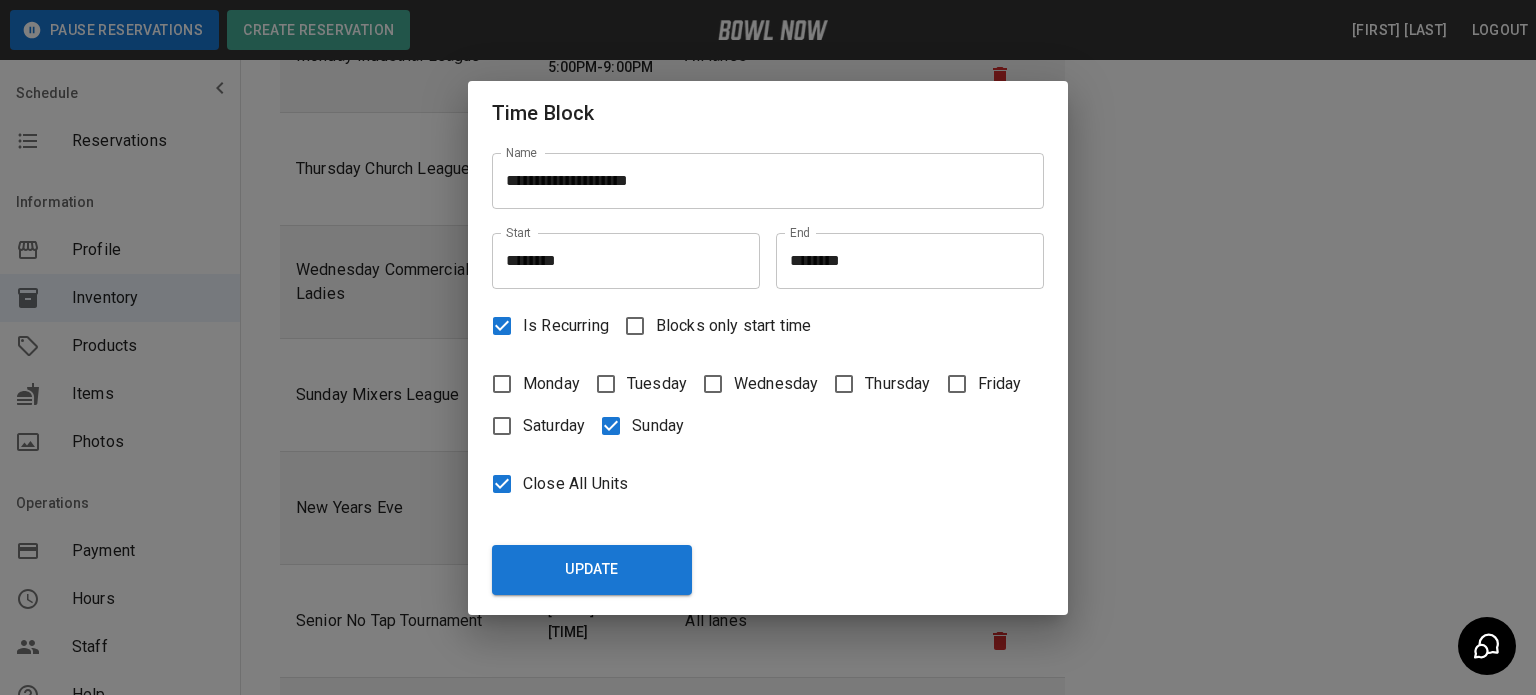 click on "**********" at bounding box center [768, 347] 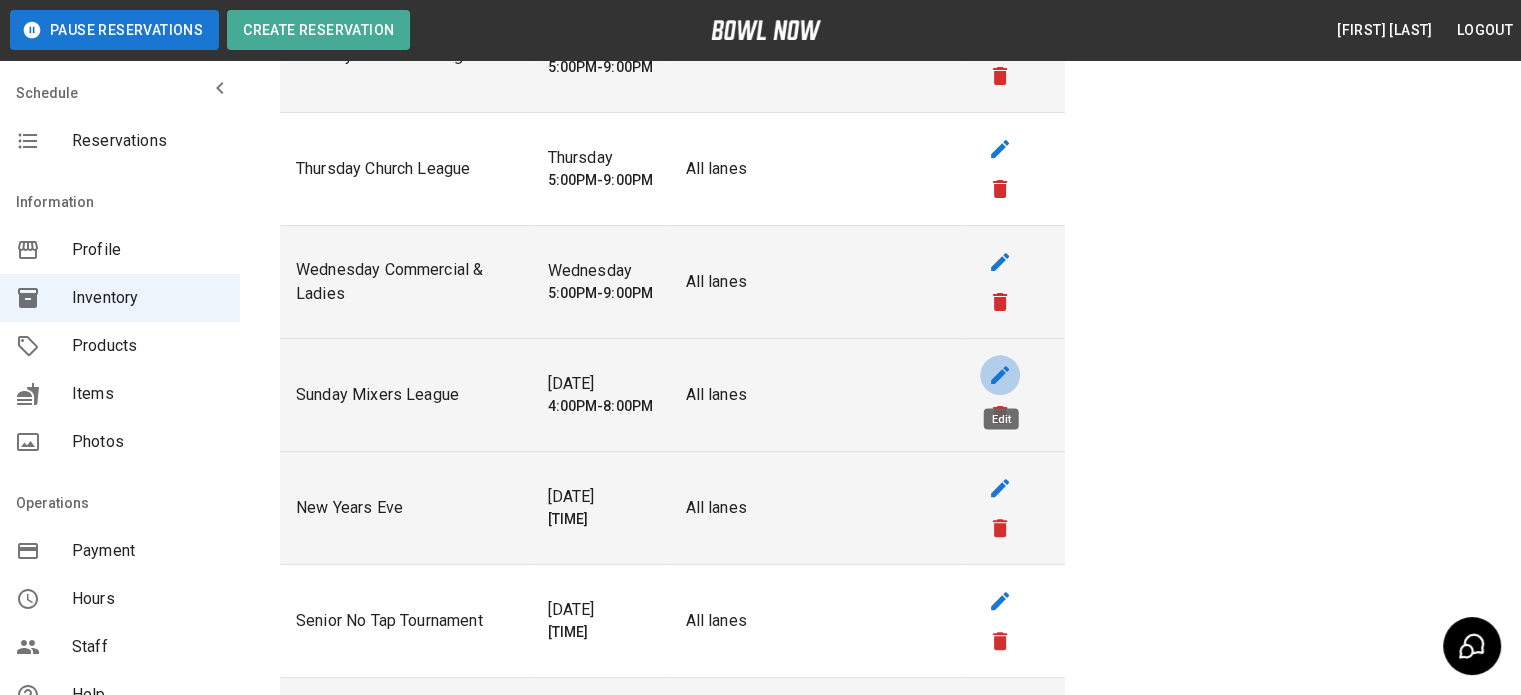 click 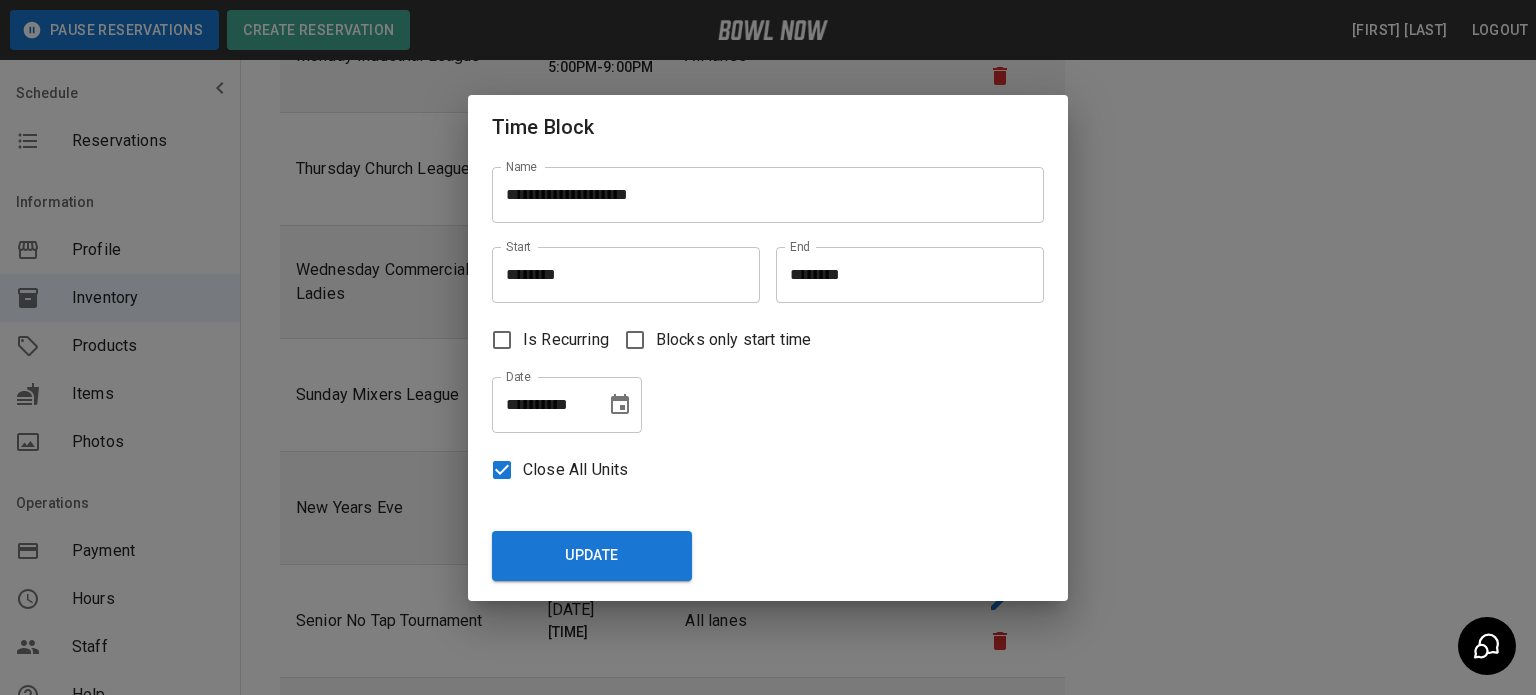 click 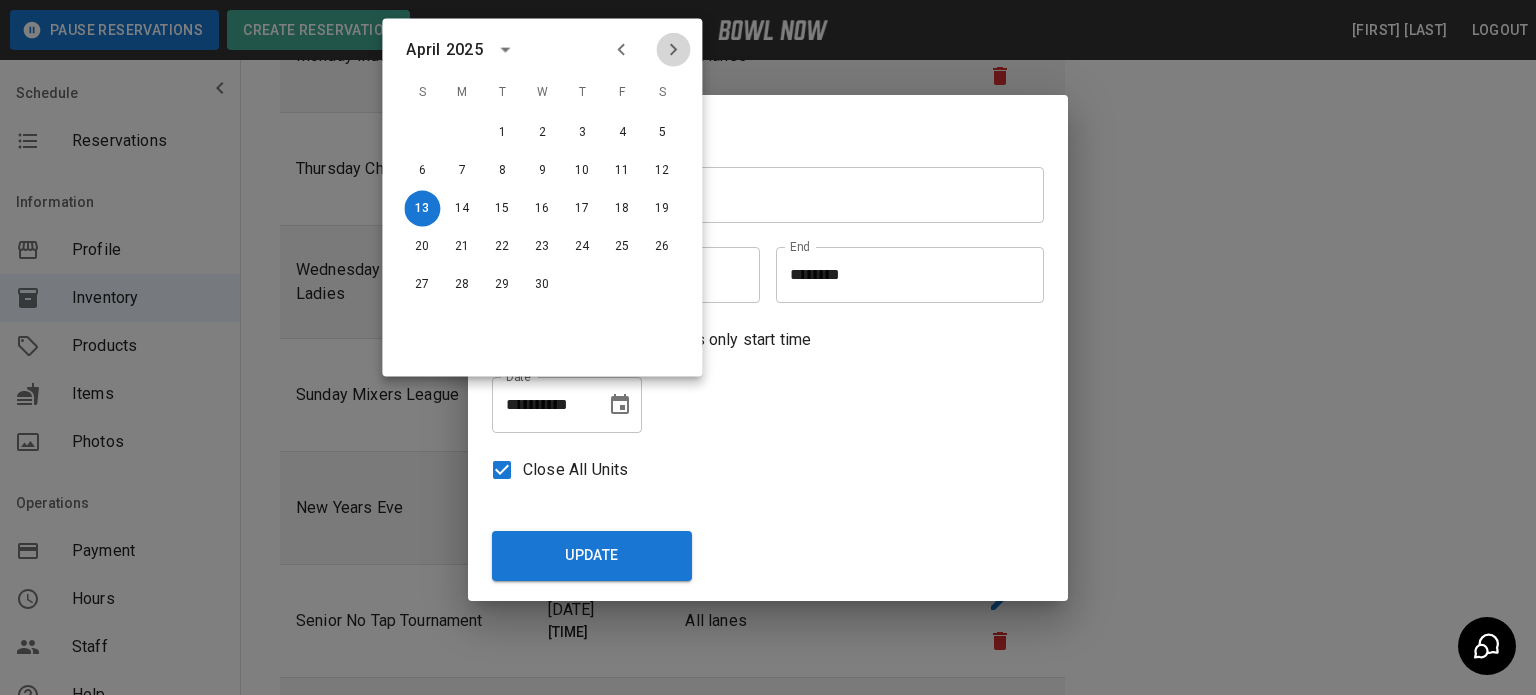 click 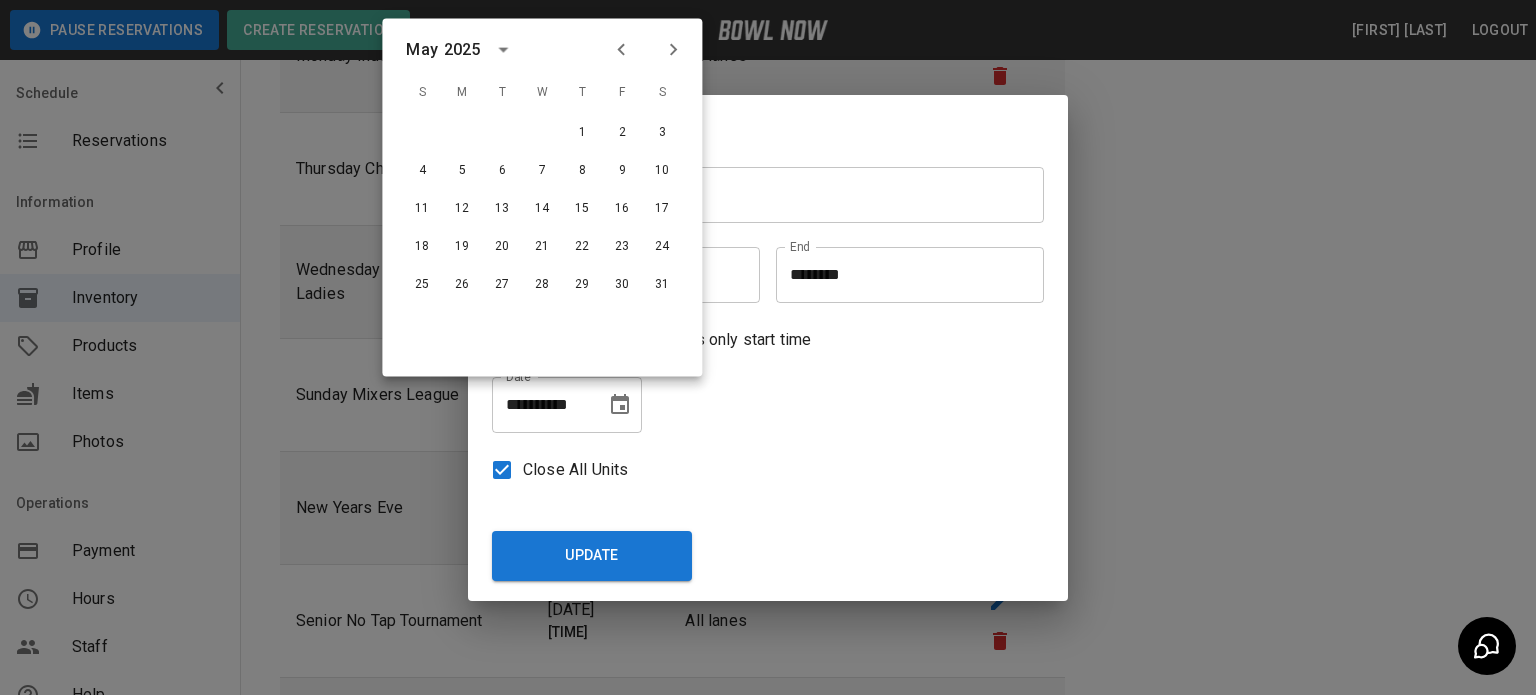 click on "**********" at bounding box center (768, 347) 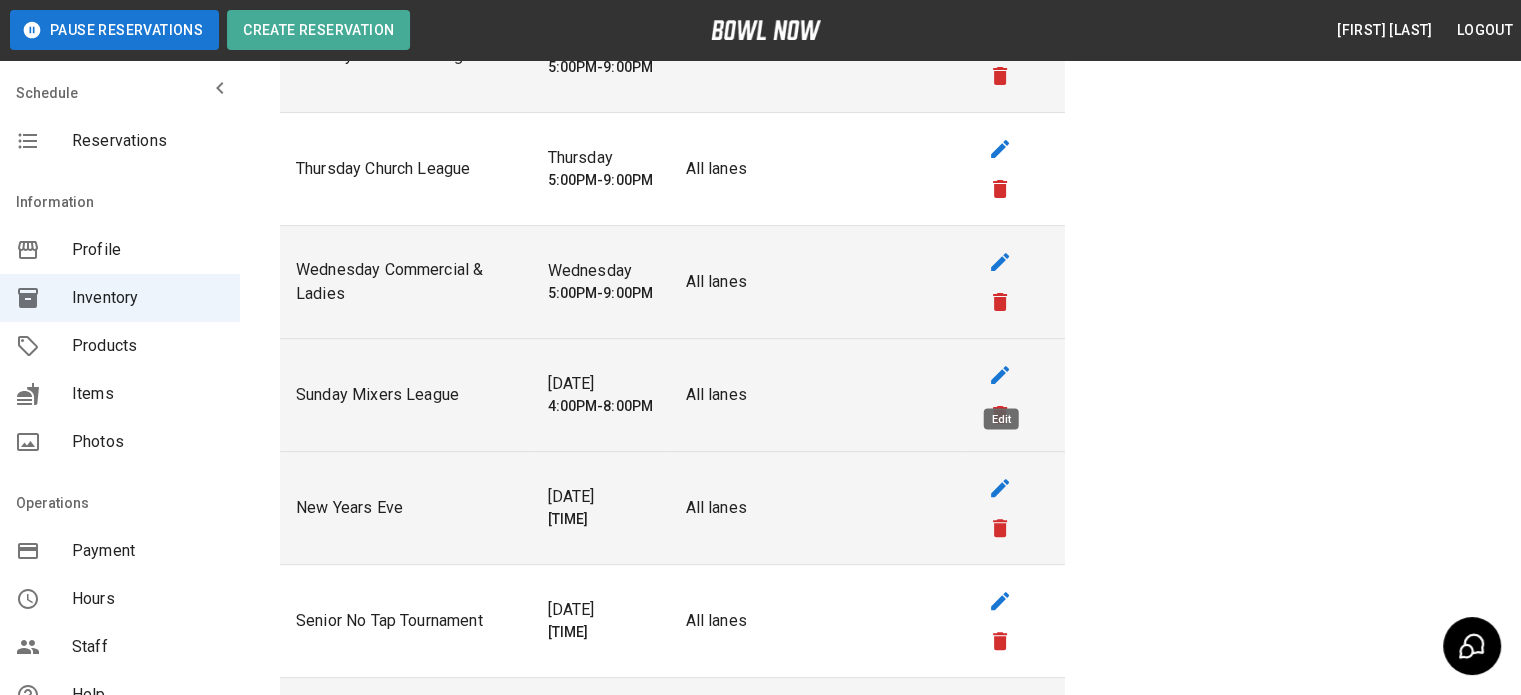 click 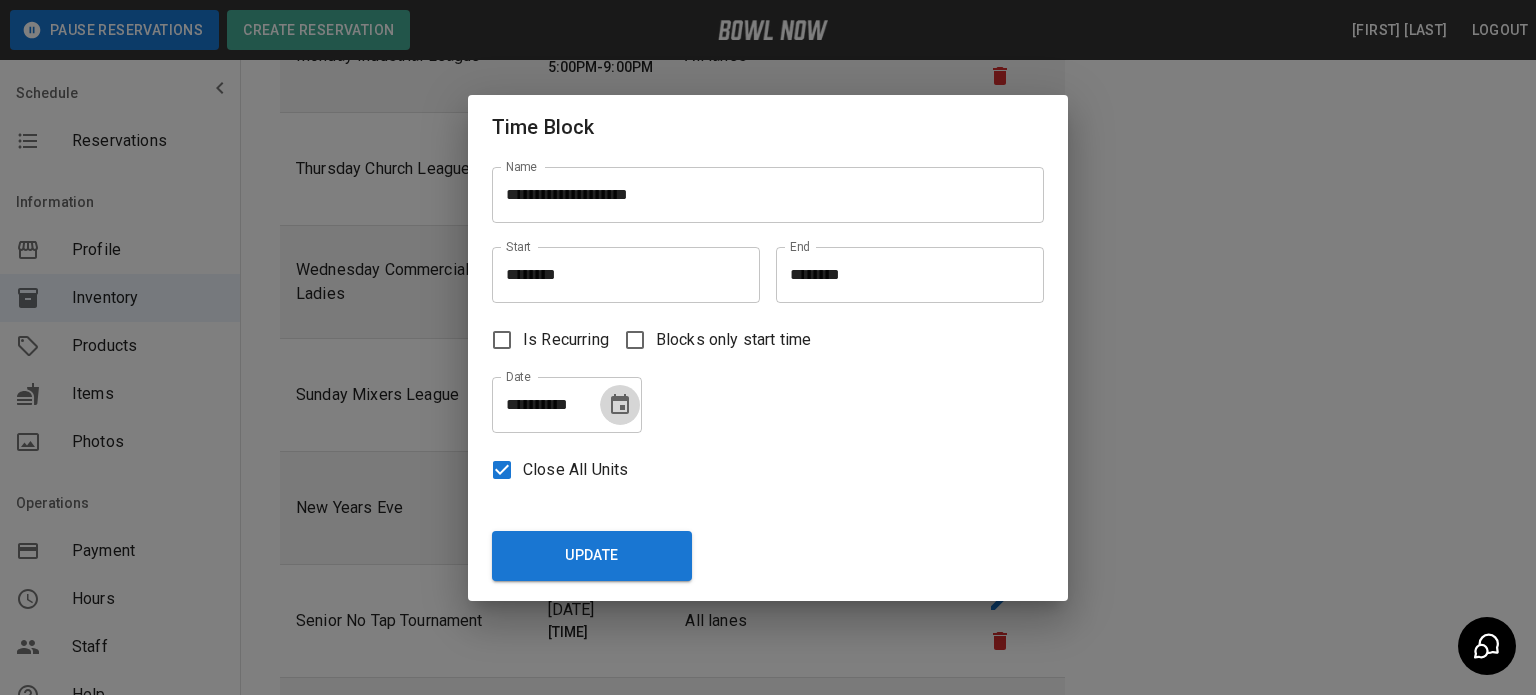 click 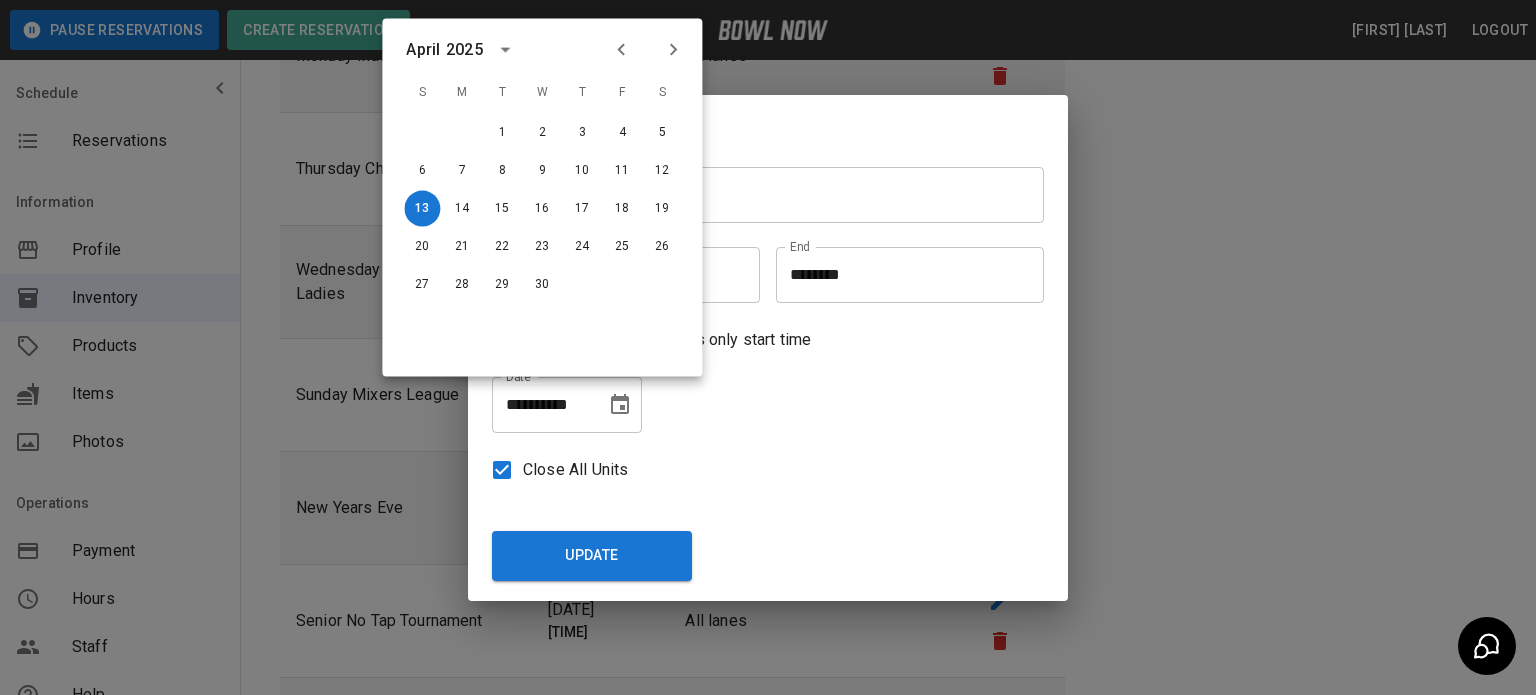 click 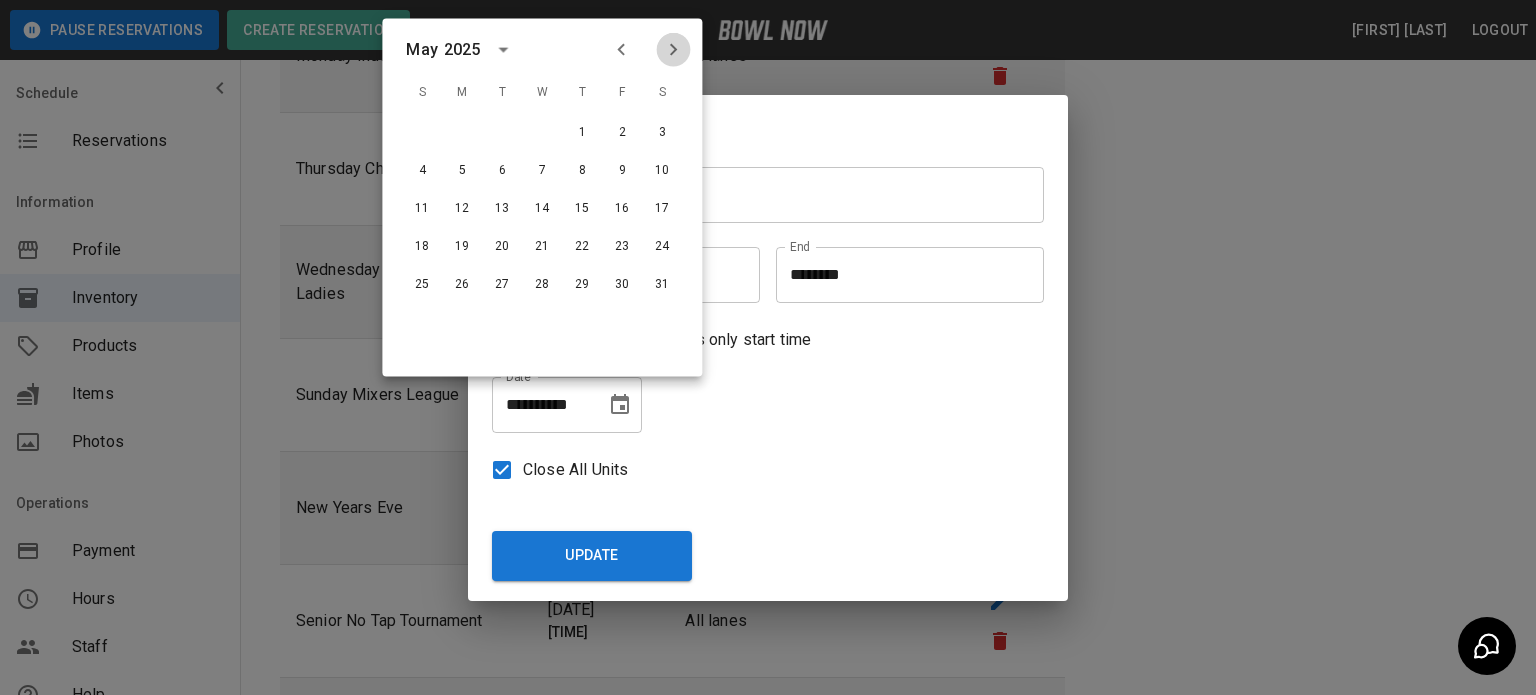 click 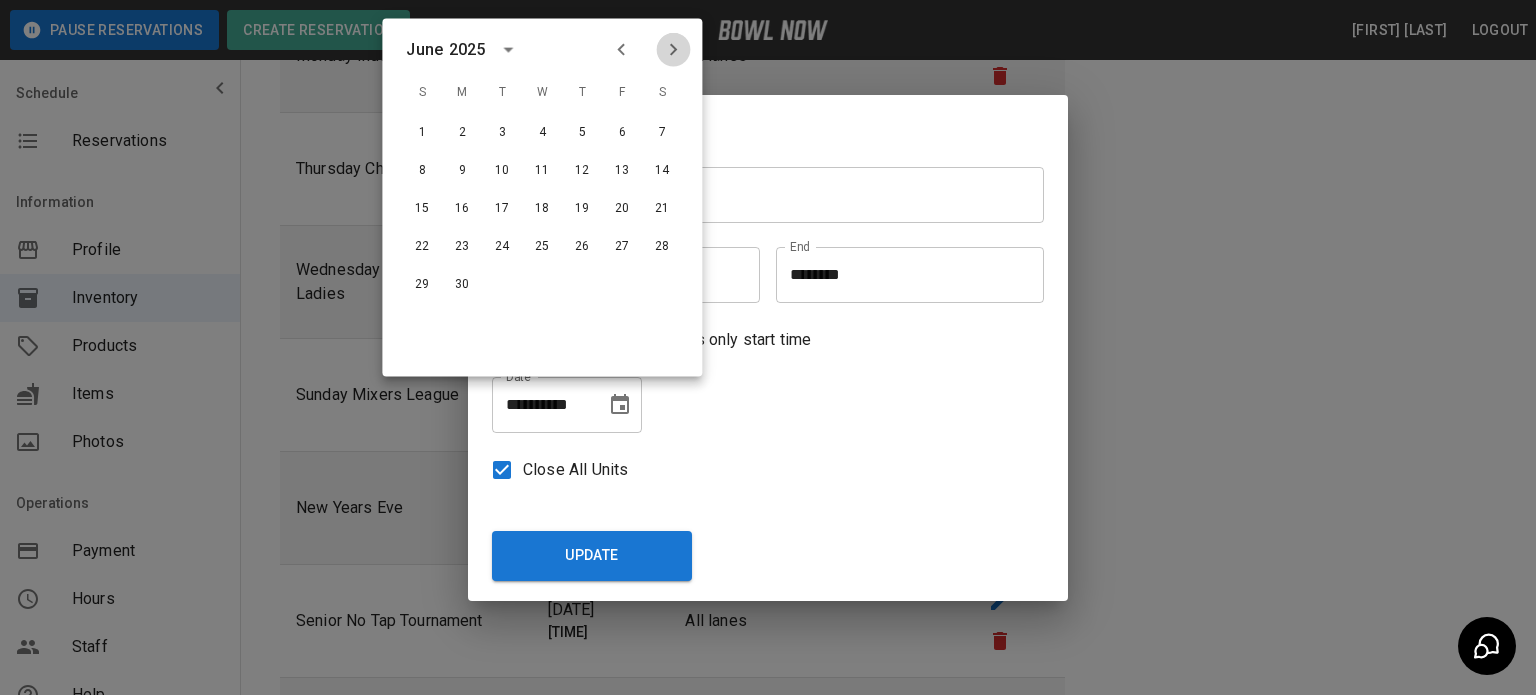 click 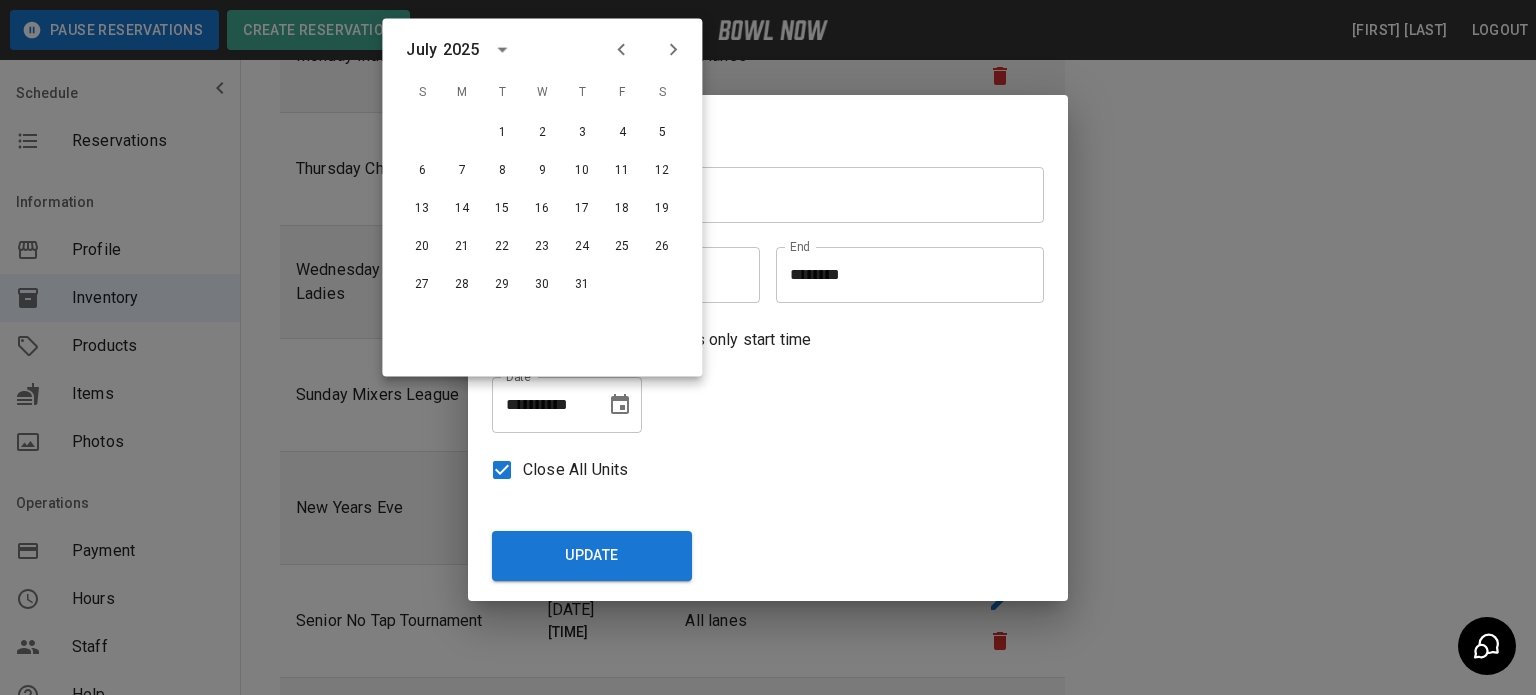 click 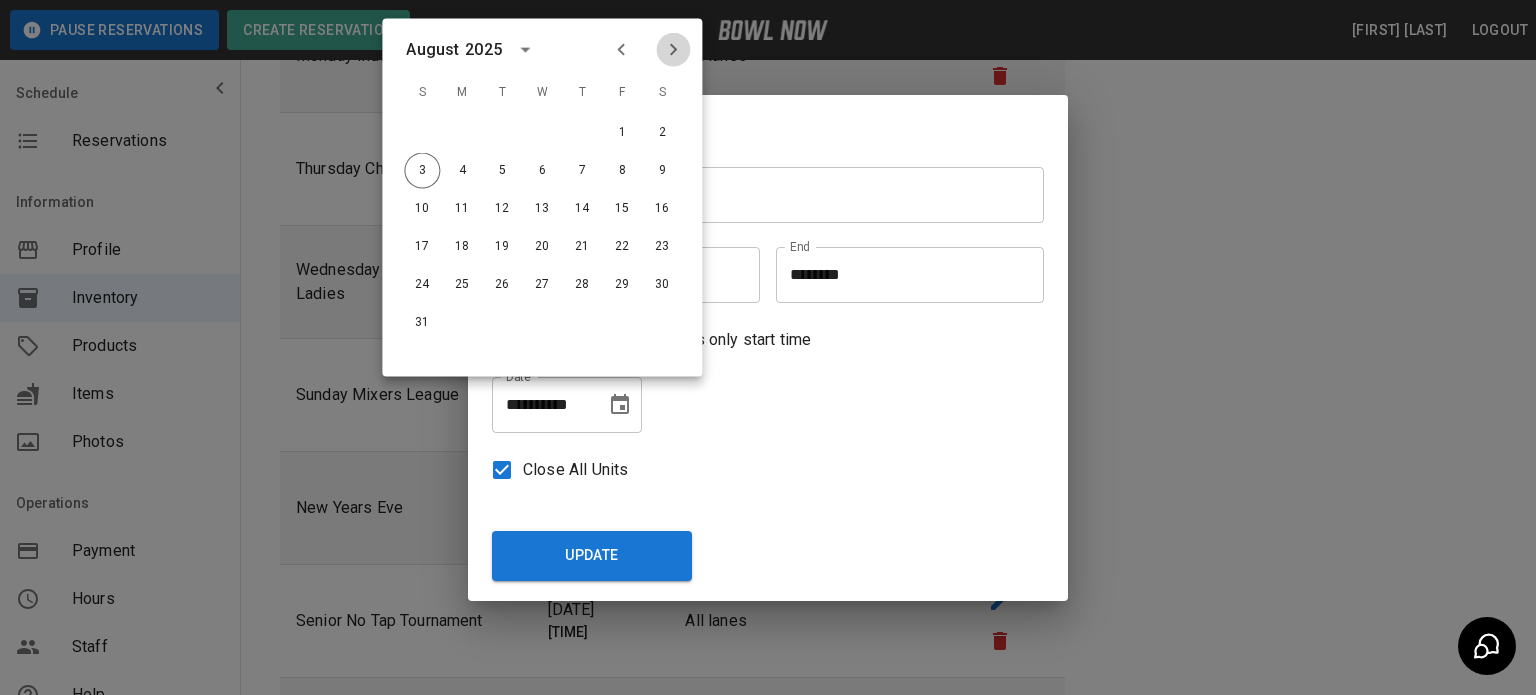 click 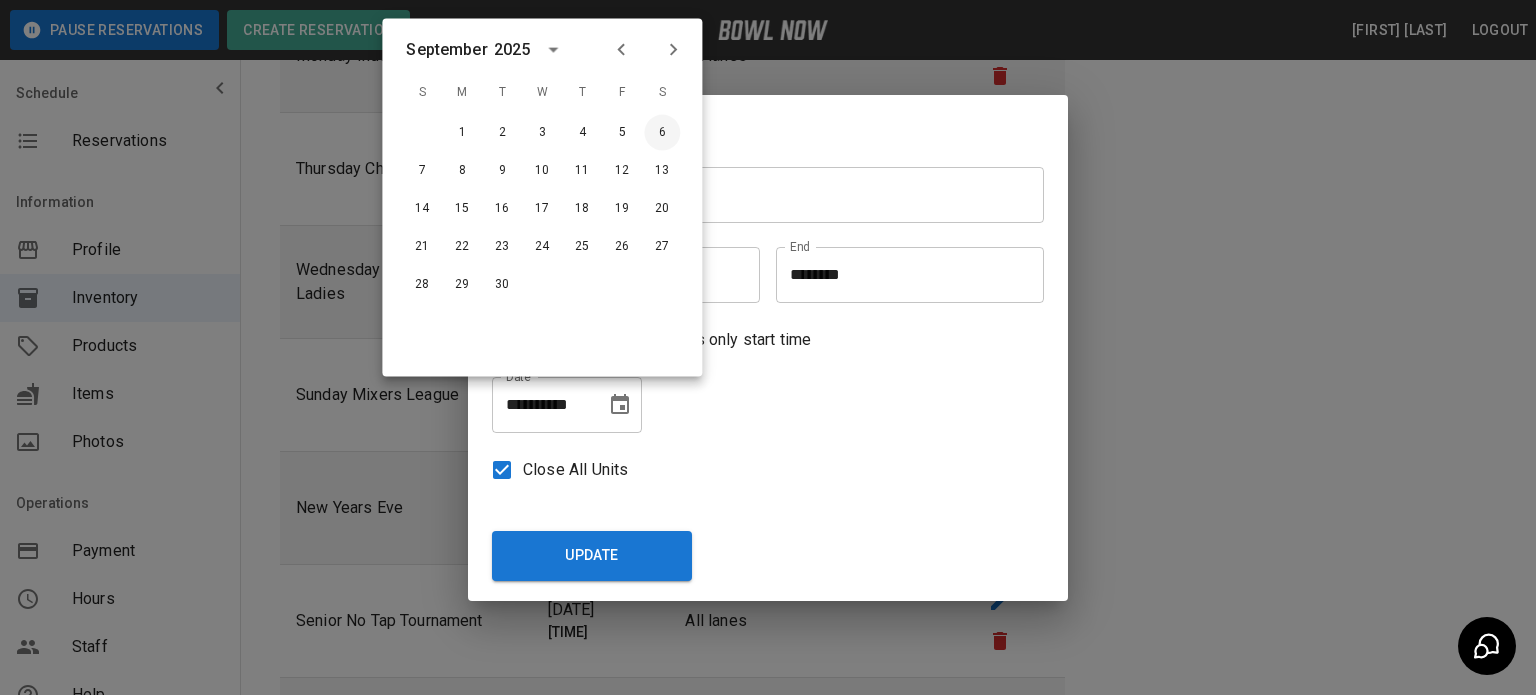 click on "6" at bounding box center [662, 133] 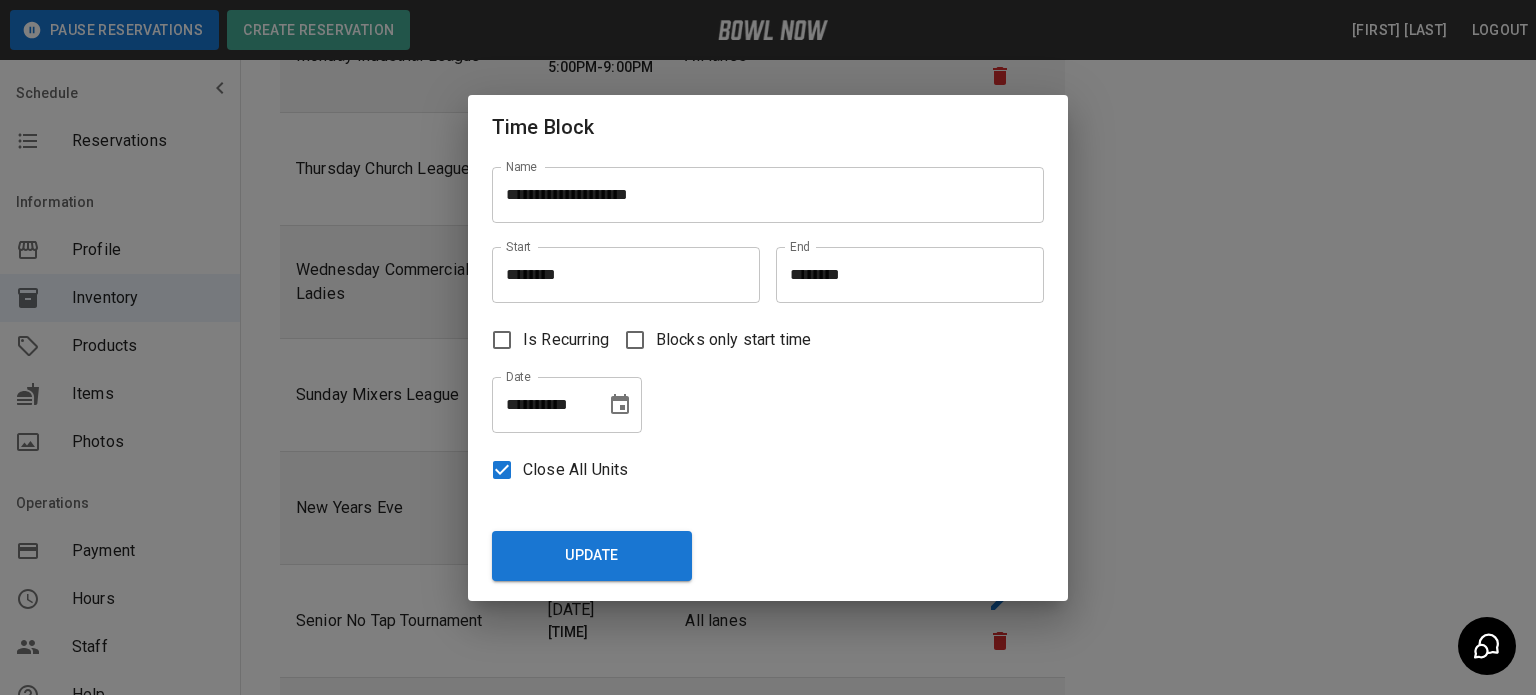 click 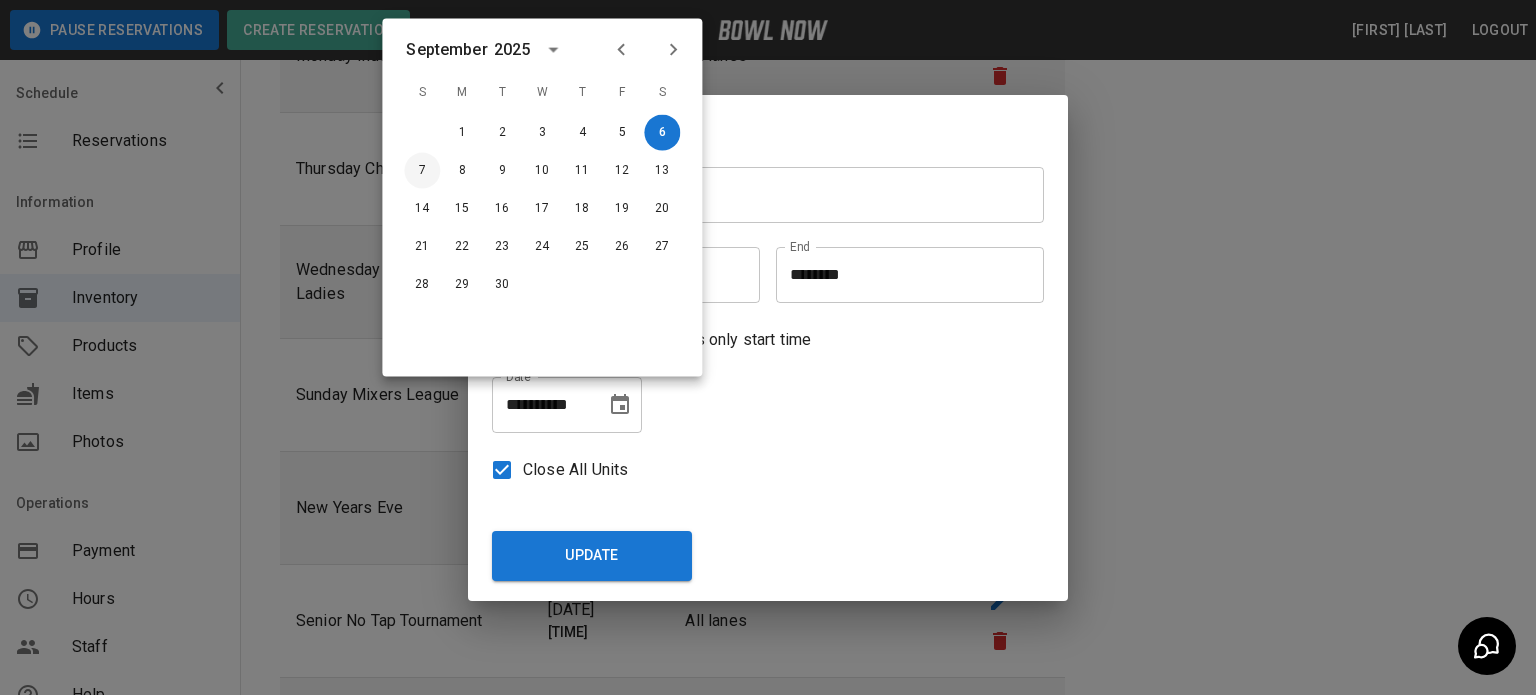 click on "7" at bounding box center (422, 171) 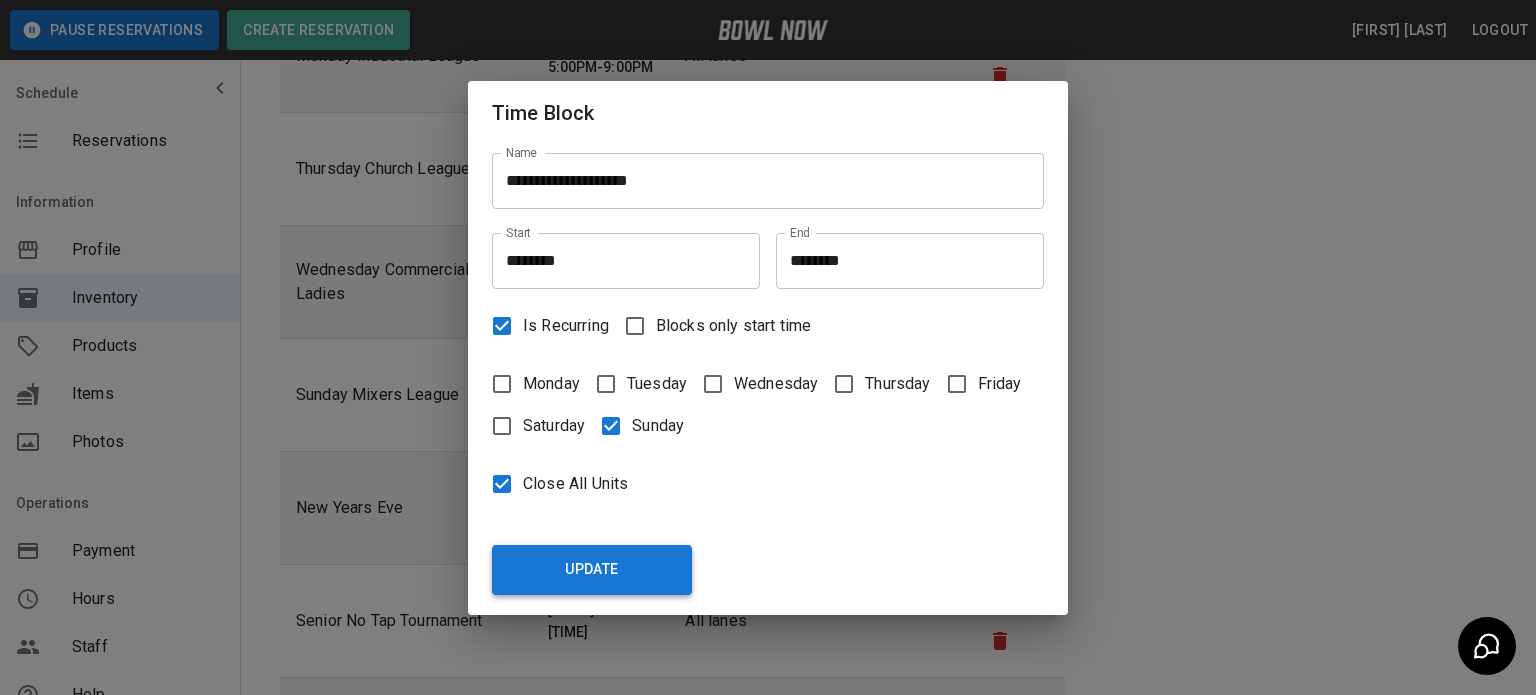 click on "Update" at bounding box center [592, 570] 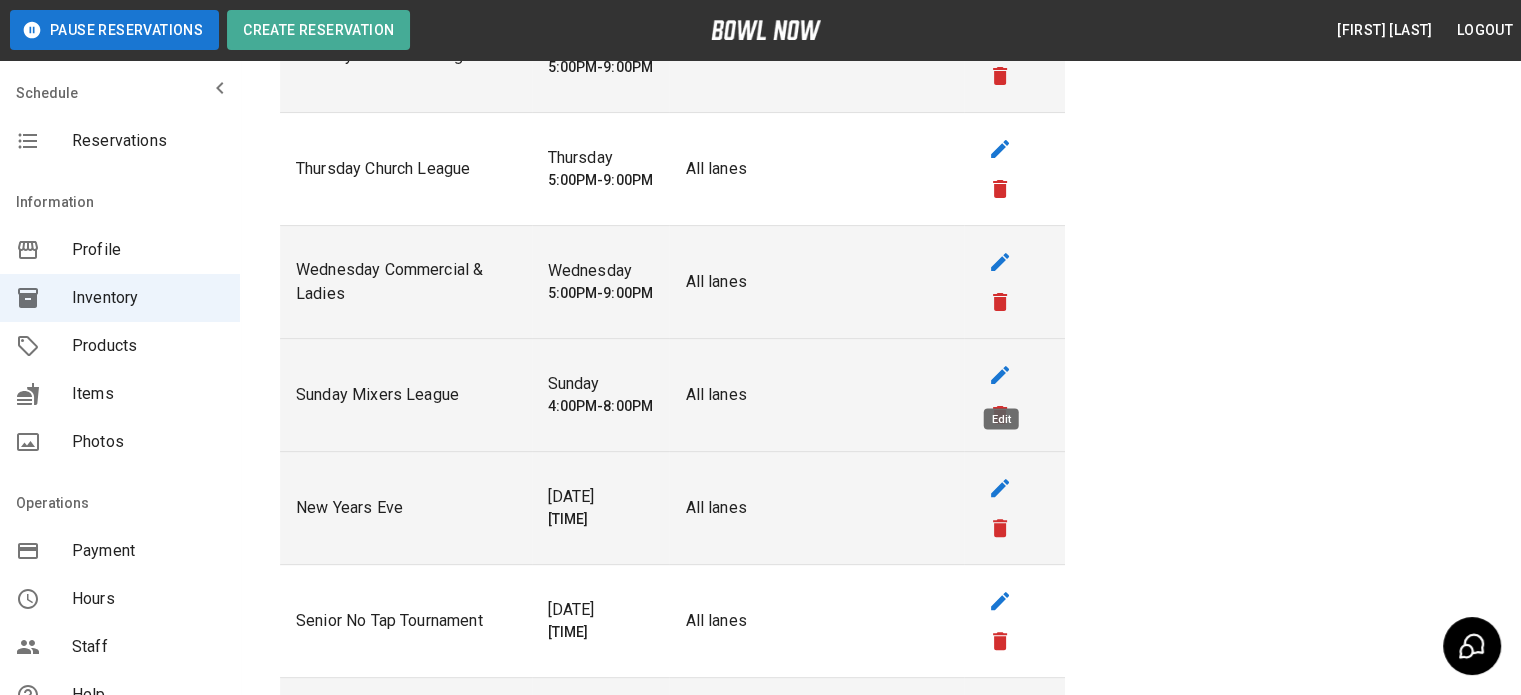 click 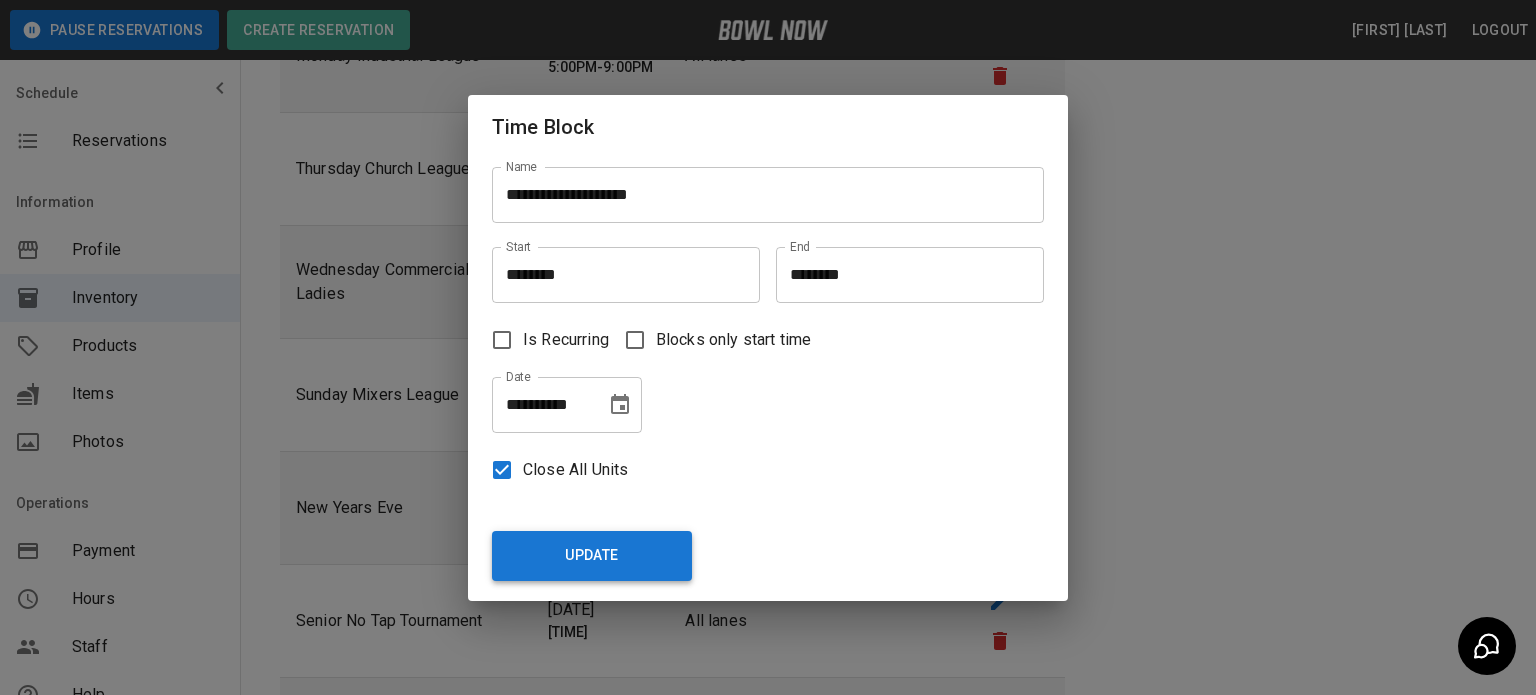 click on "Update" at bounding box center (592, 556) 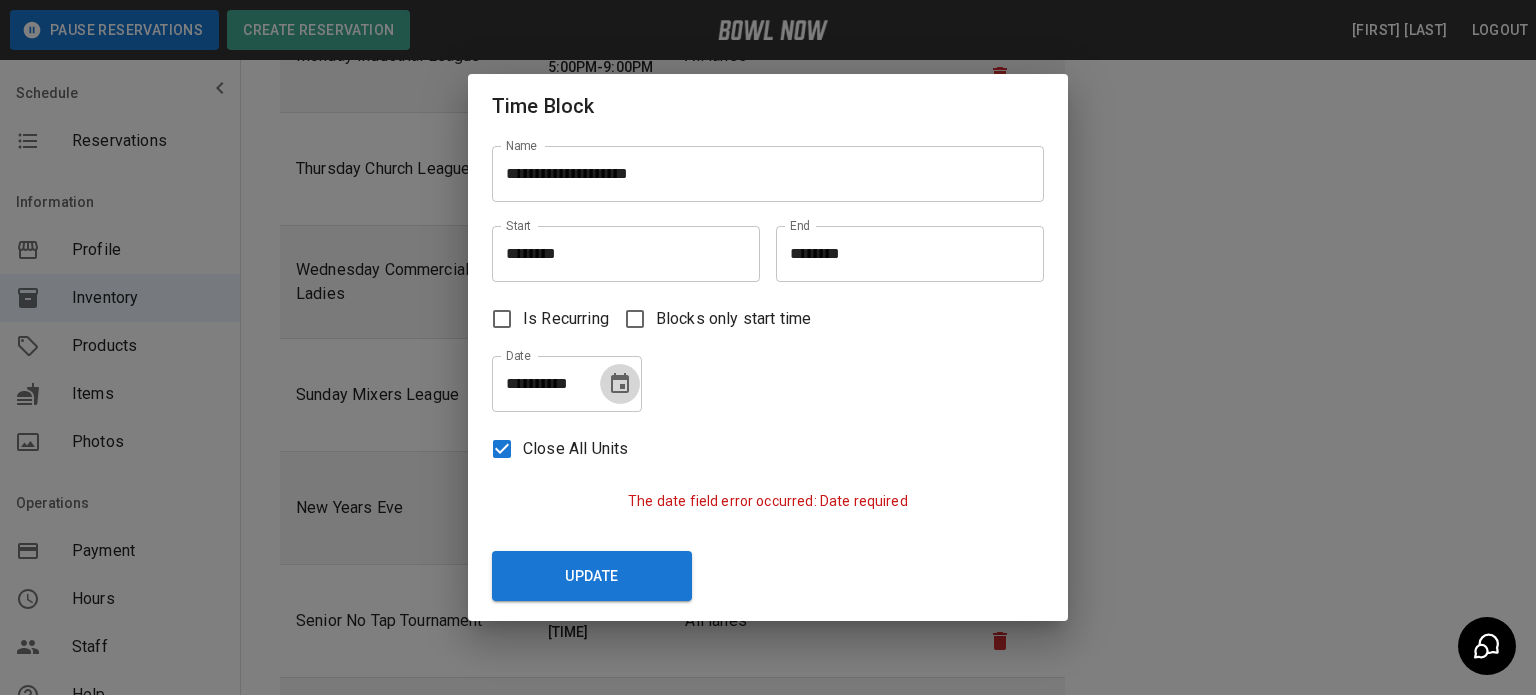 click 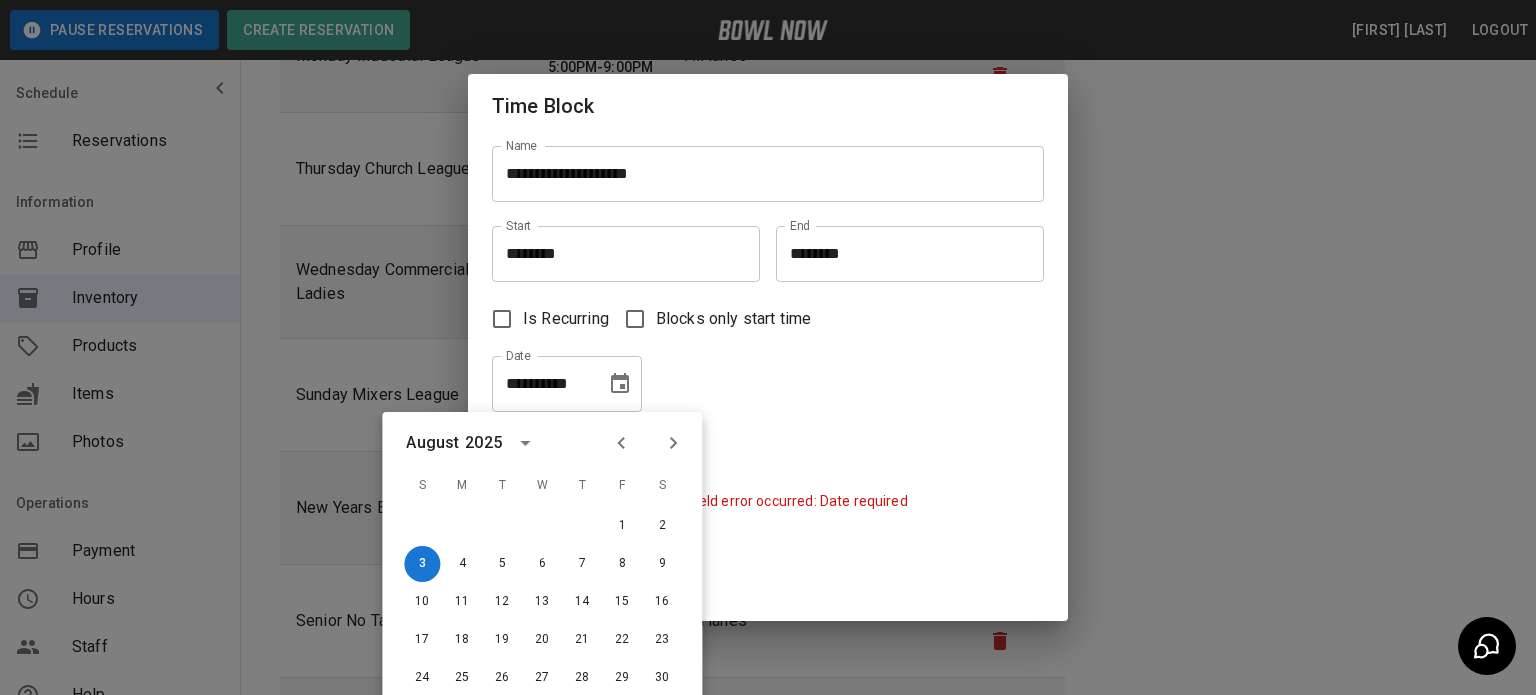 click 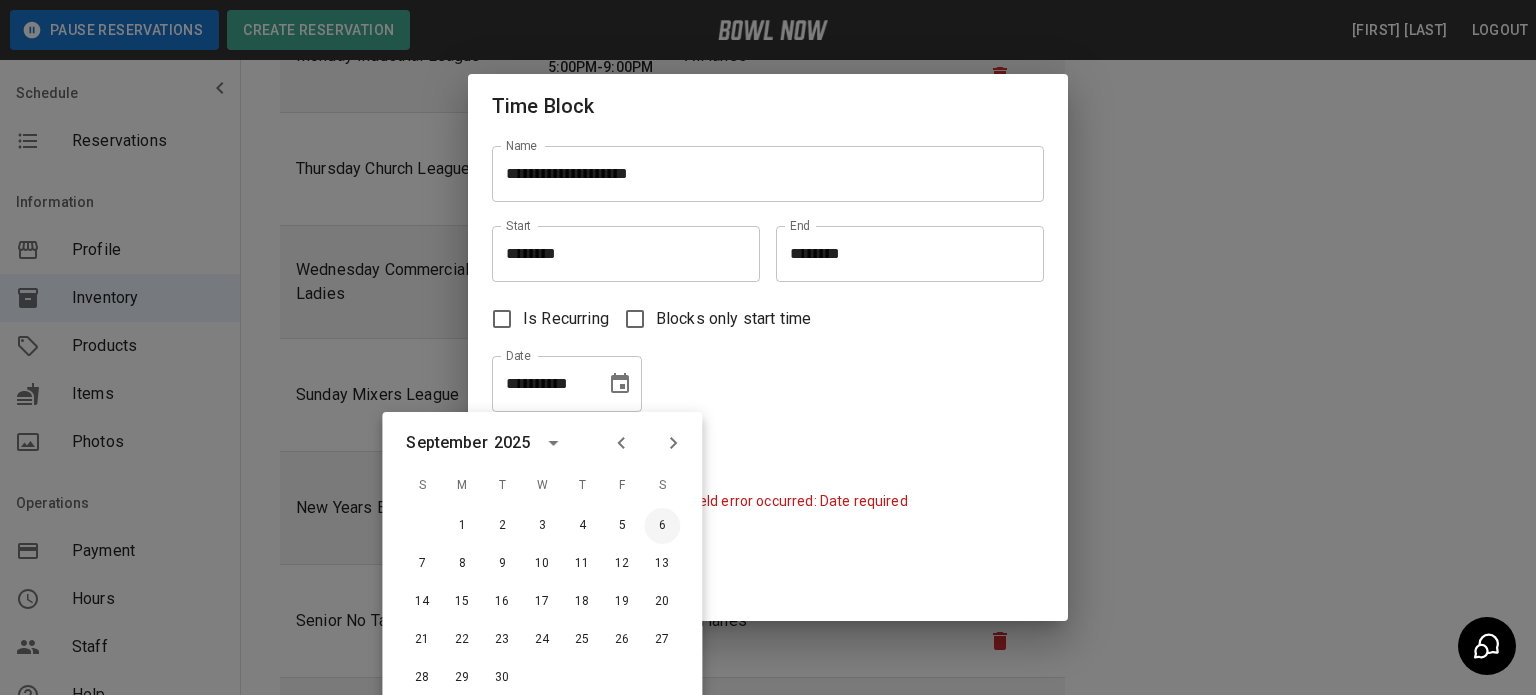 click on "6" at bounding box center [662, 526] 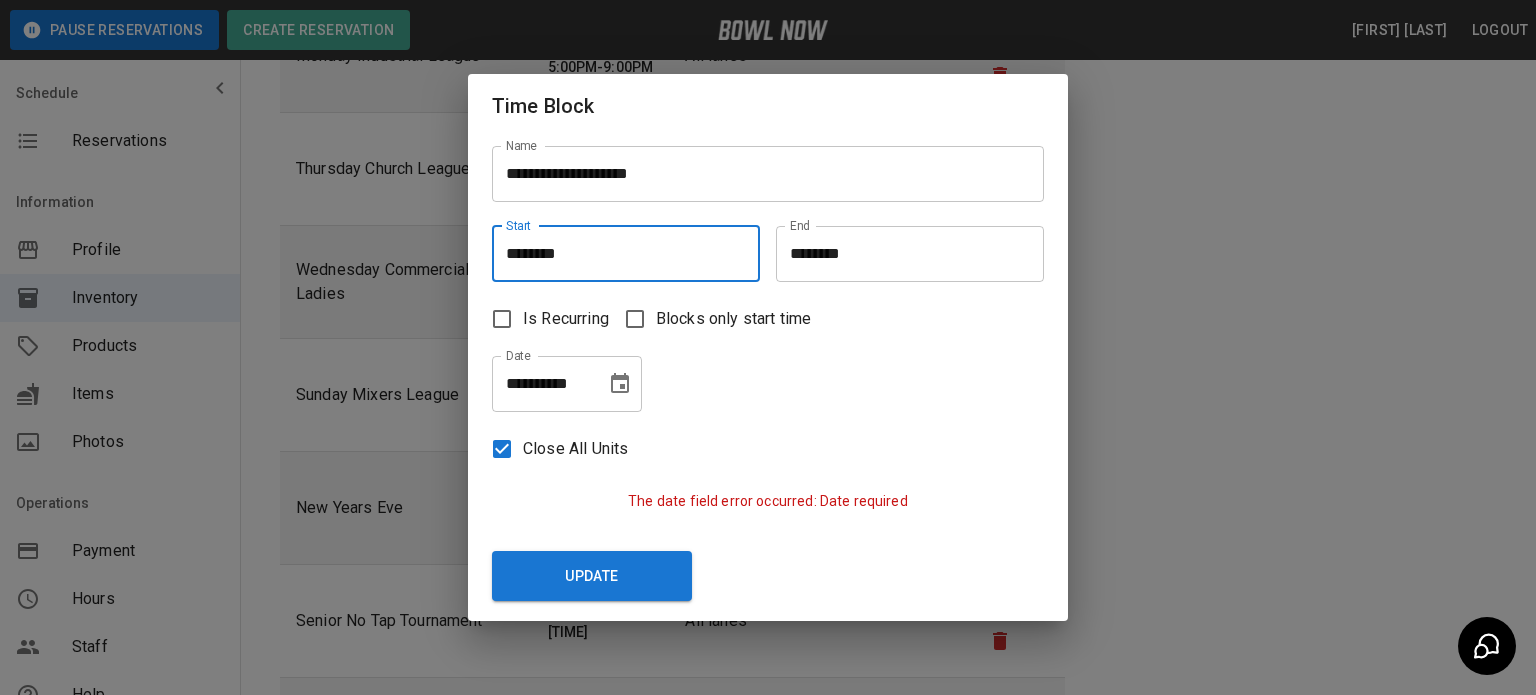 click on "********" at bounding box center [619, 254] 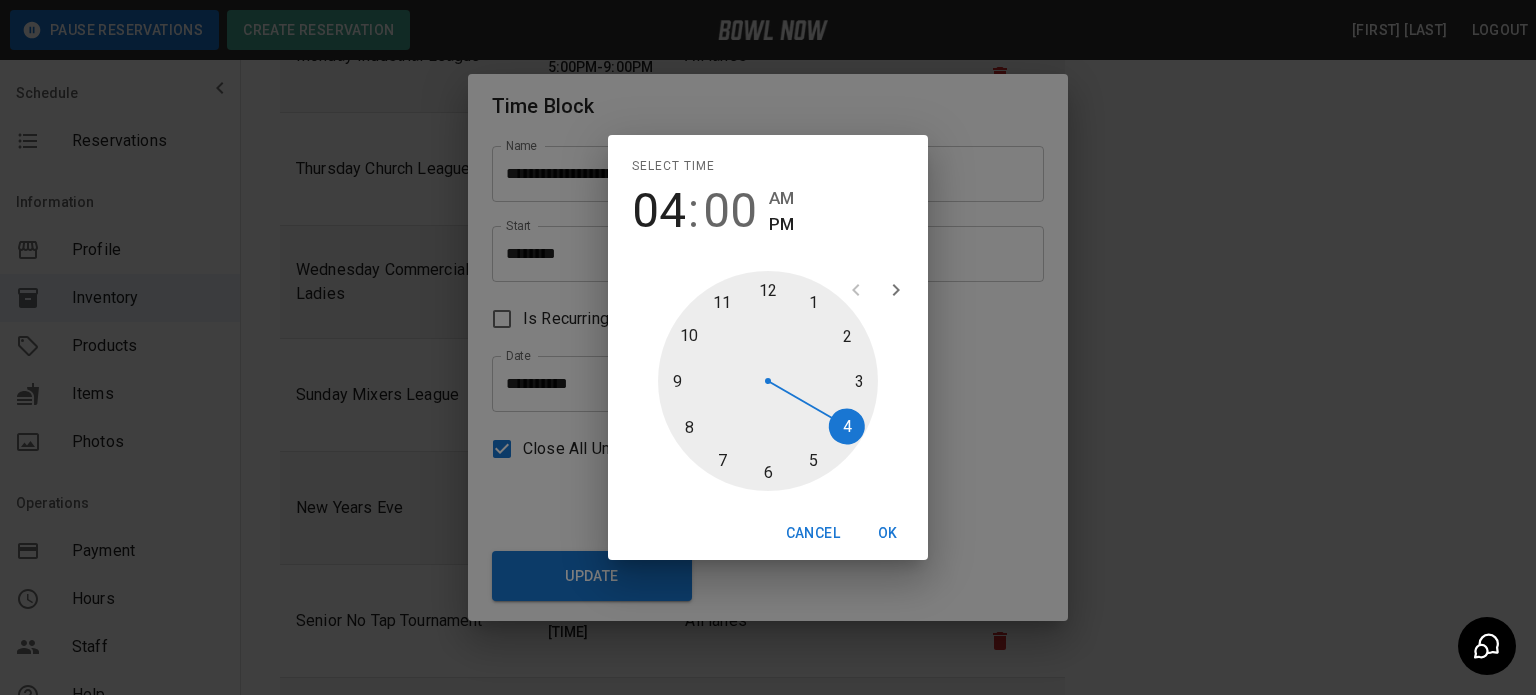 click on "Select time 04 : 00 AM PM 1 2 3 4 5 6 7 8 9 10 11 12 Cancel OK" at bounding box center [768, 347] 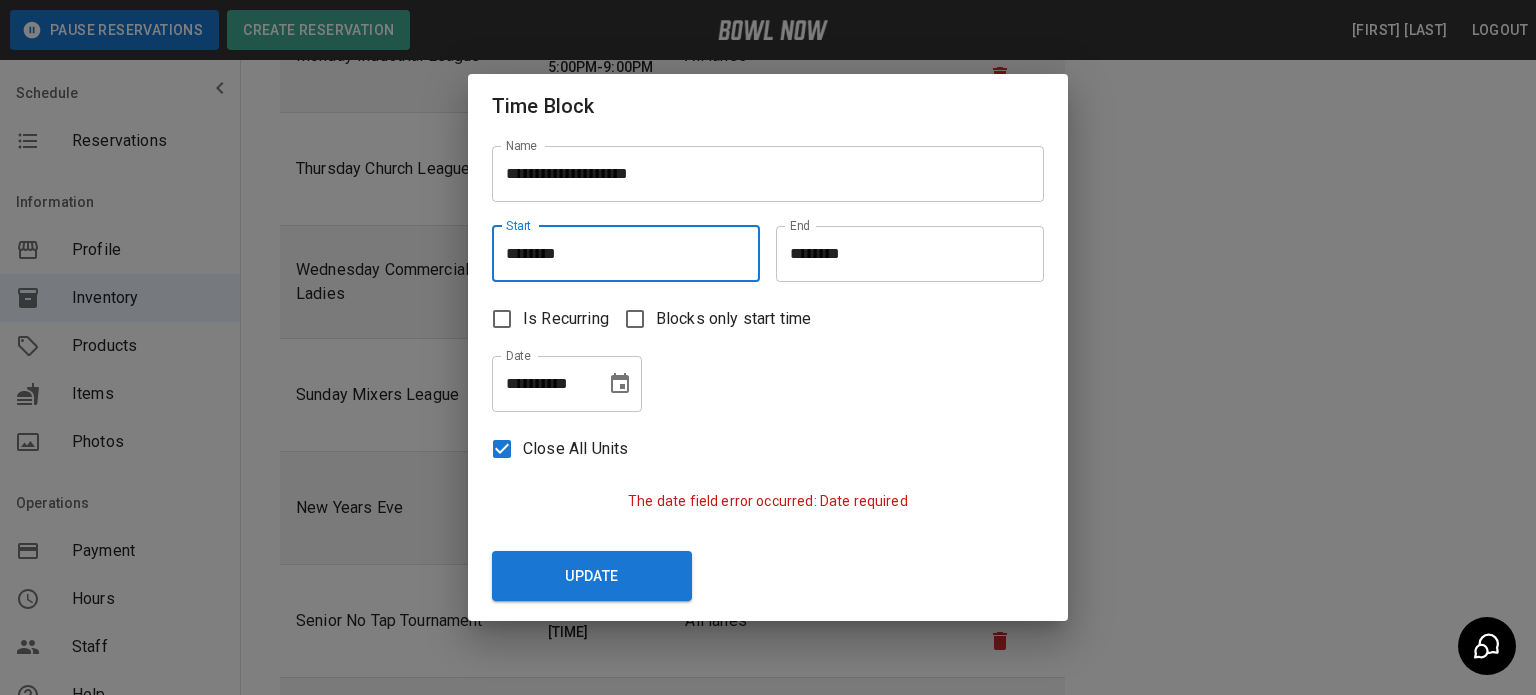 click on "********" at bounding box center [903, 254] 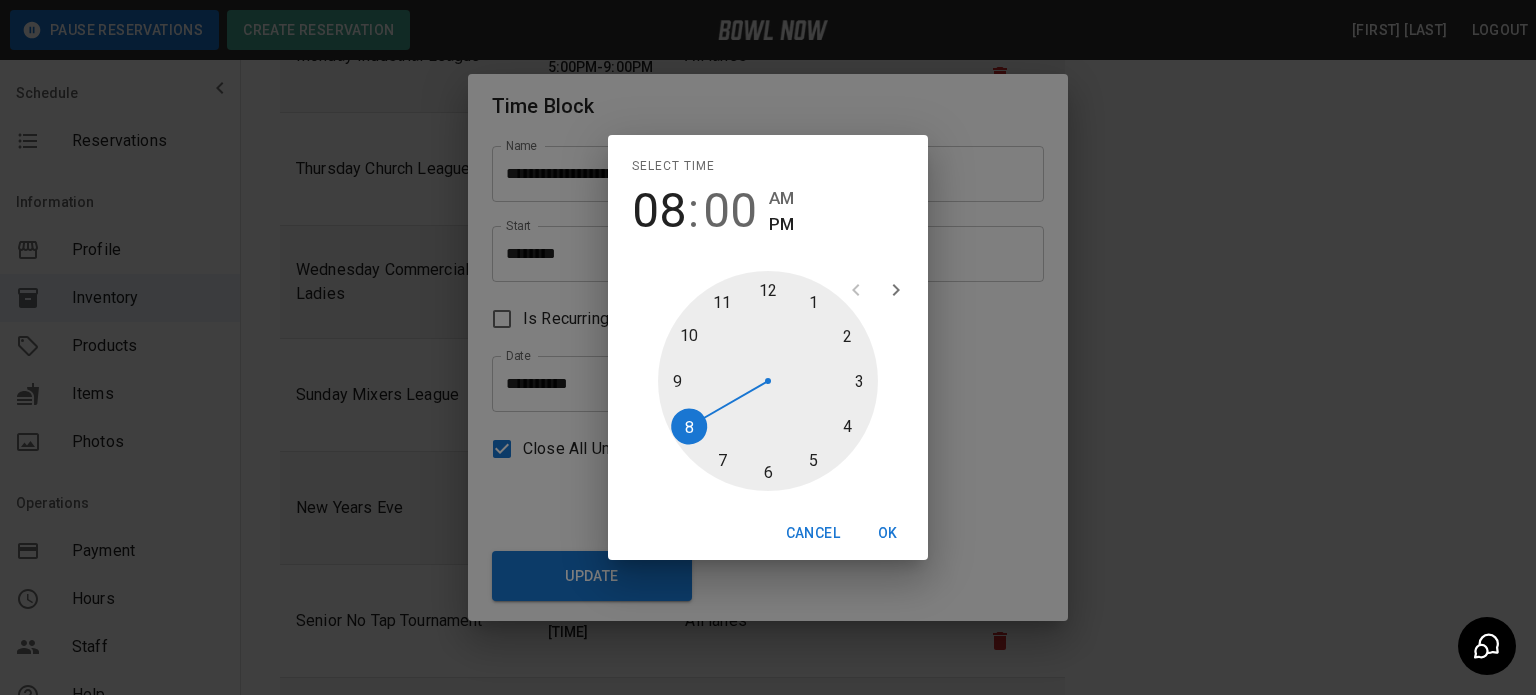 click at bounding box center [768, 381] 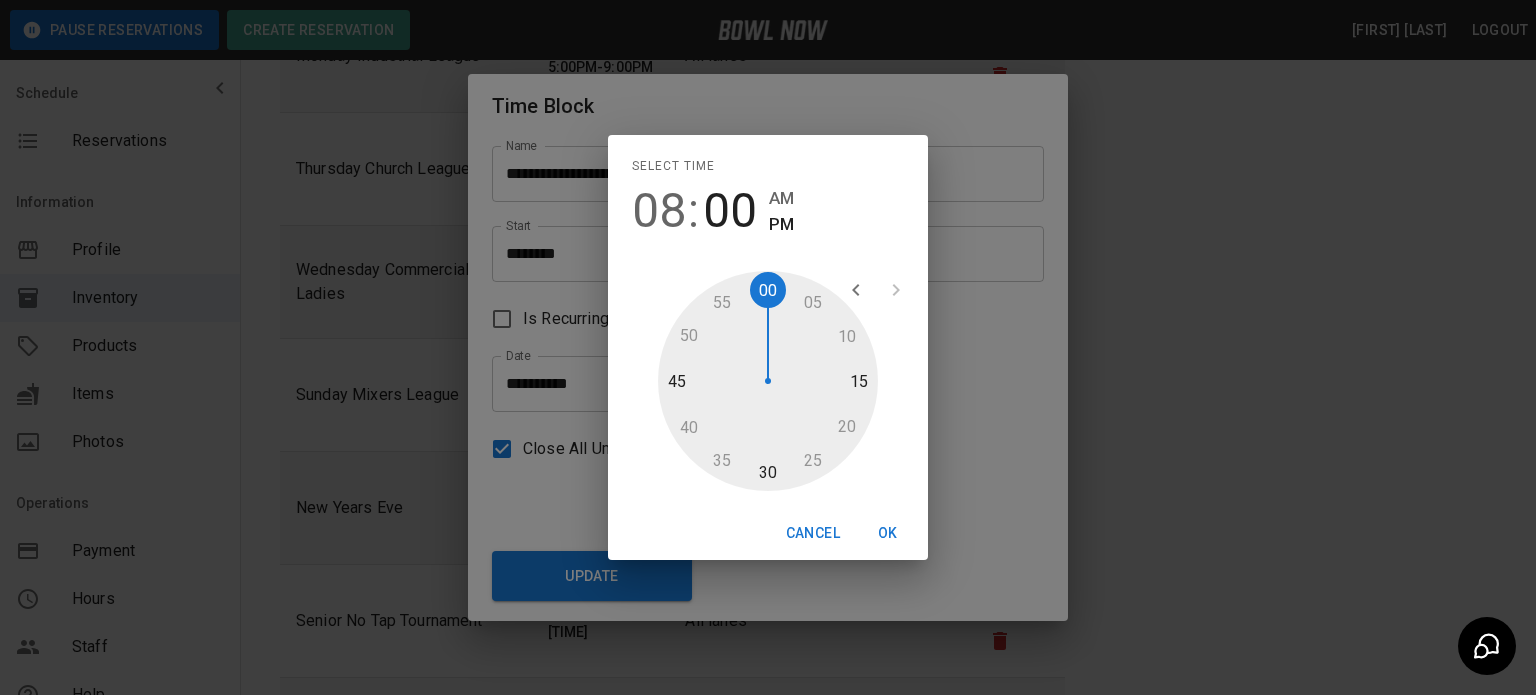 click at bounding box center (768, 381) 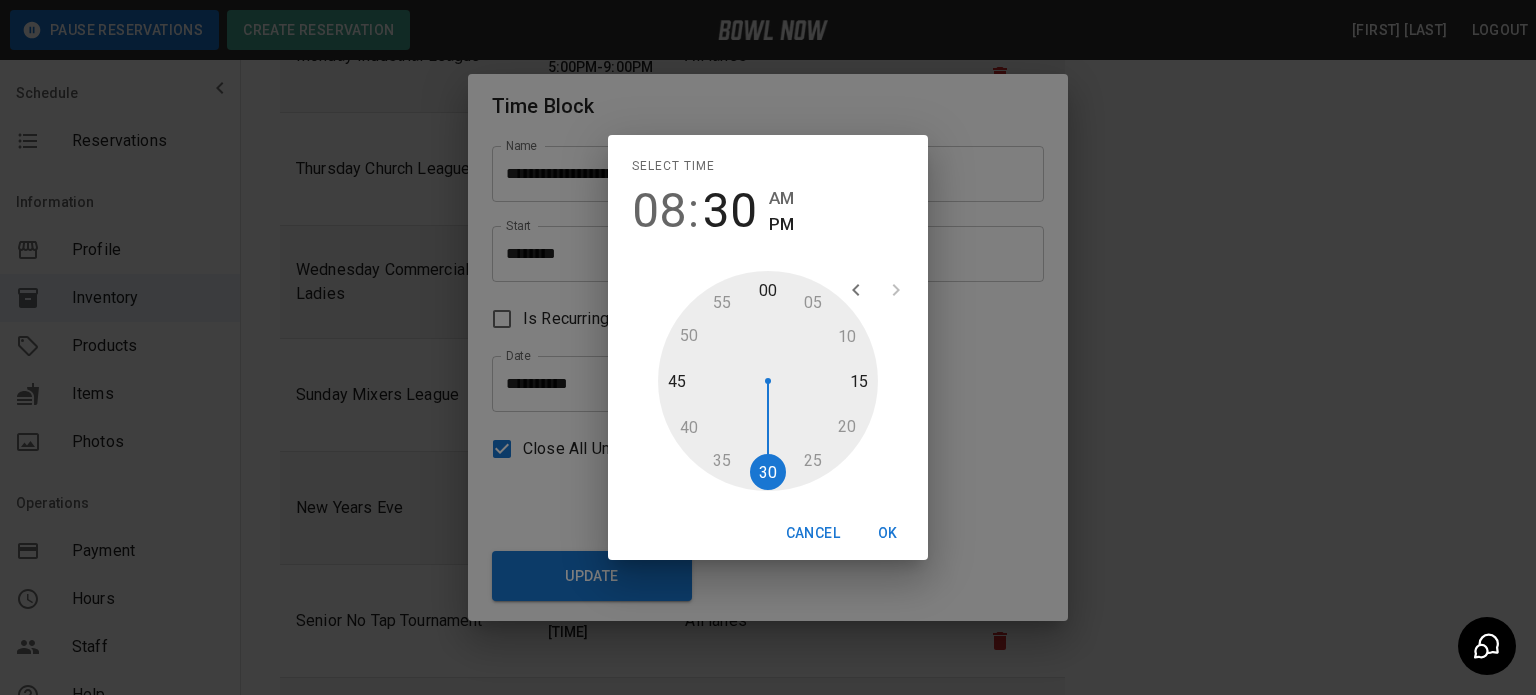 click on "OK" at bounding box center (888, 533) 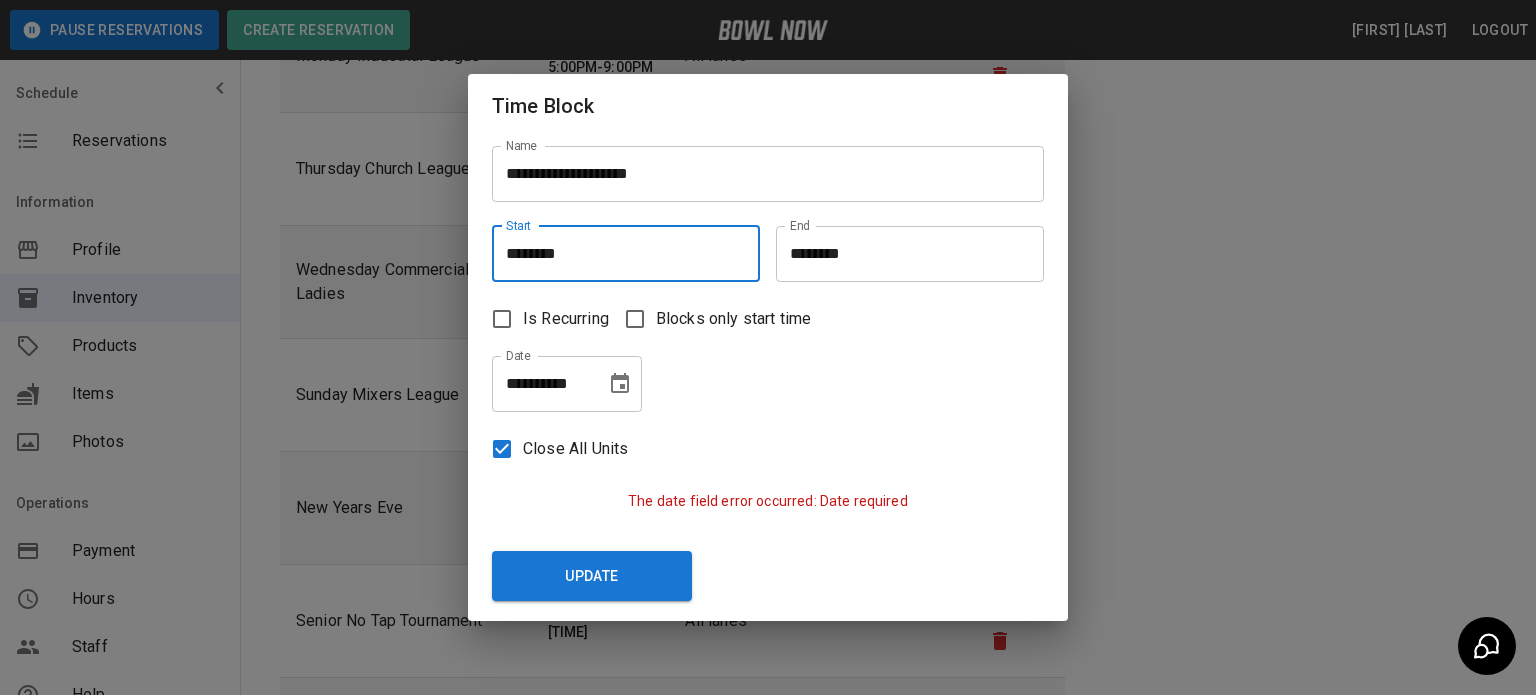 click on "********" at bounding box center [619, 254] 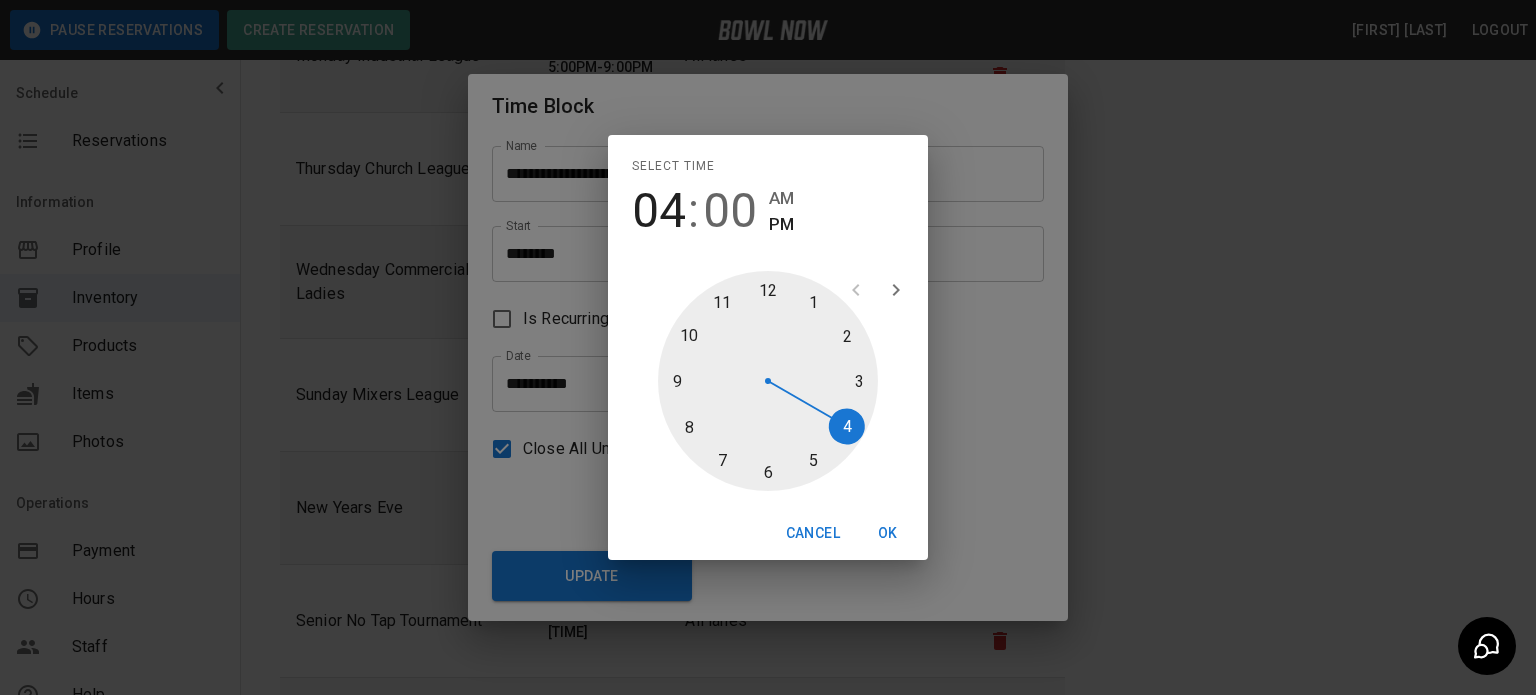 click at bounding box center (768, 381) 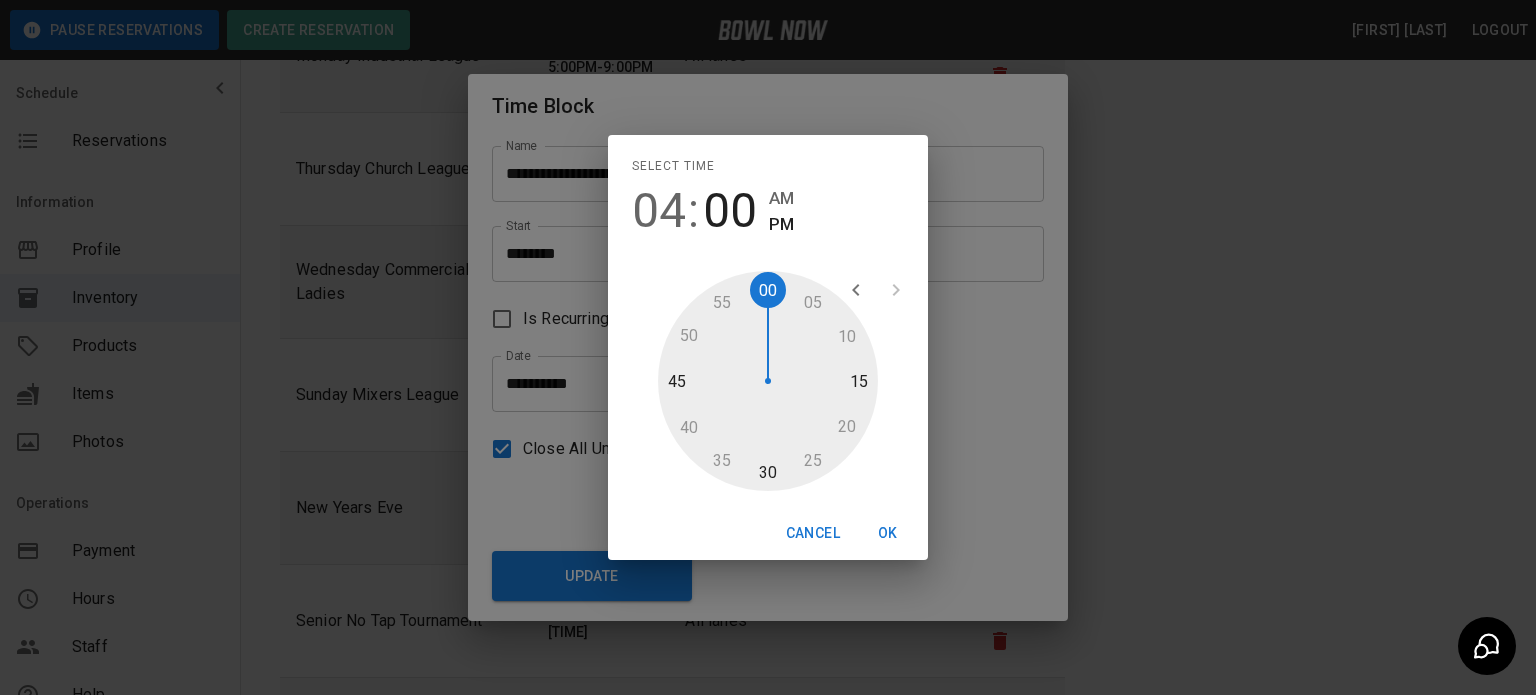 click at bounding box center [768, 381] 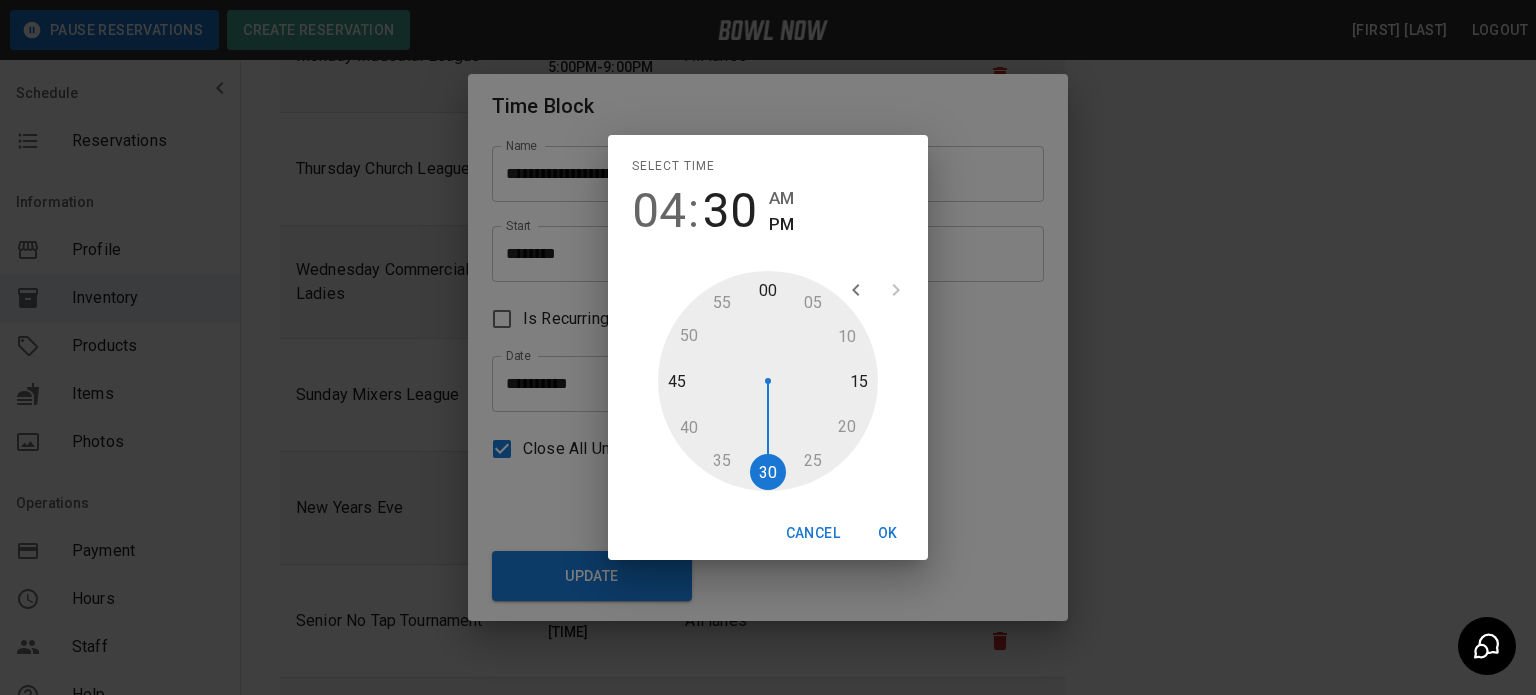 click on "OK" at bounding box center (888, 533) 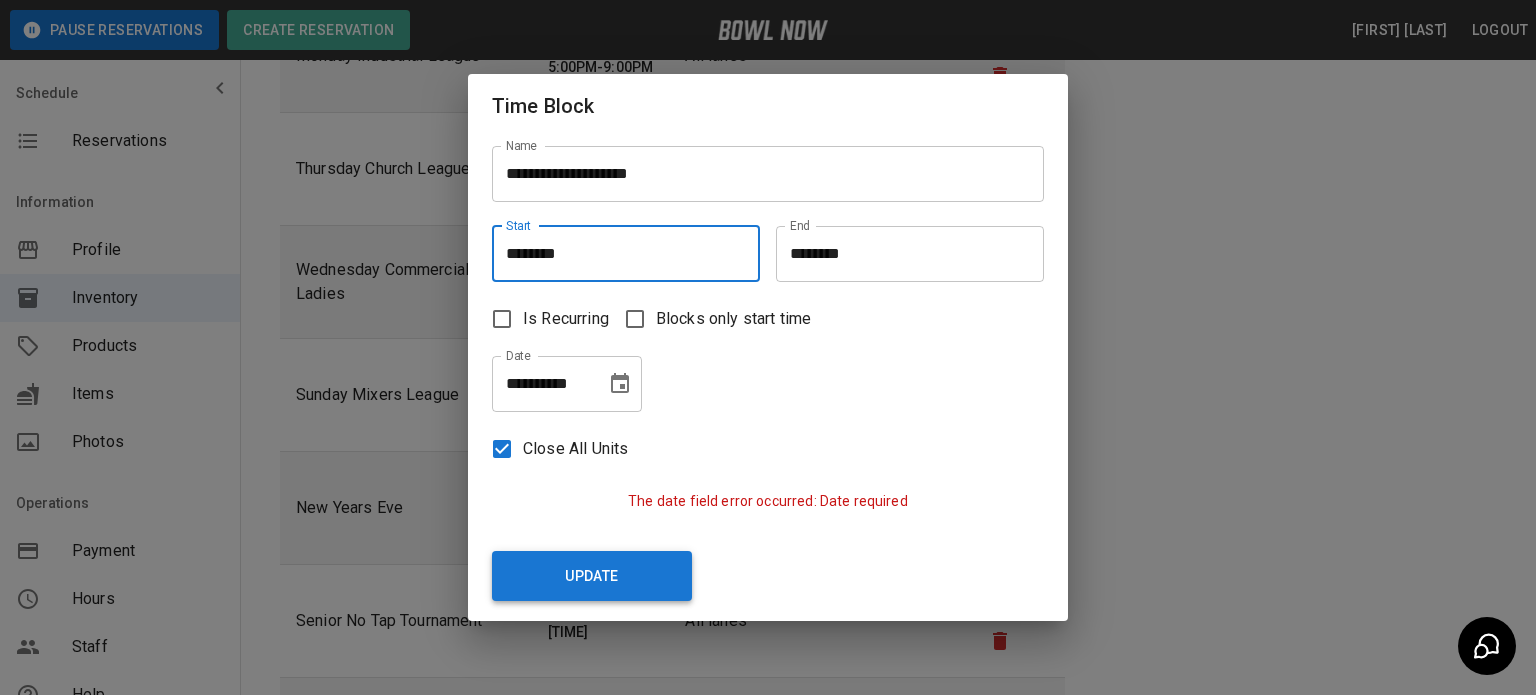 click on "Update" at bounding box center [592, 576] 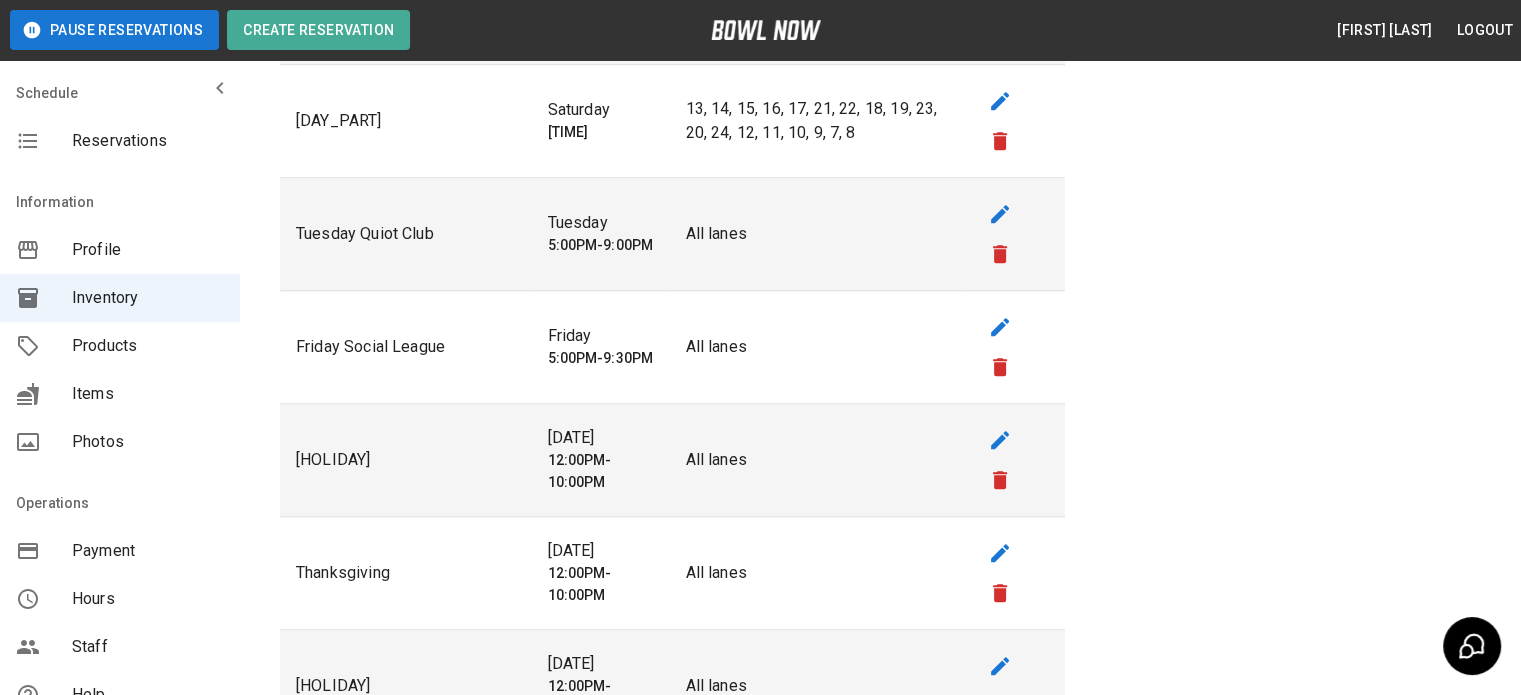 scroll, scrollTop: 1500, scrollLeft: 0, axis: vertical 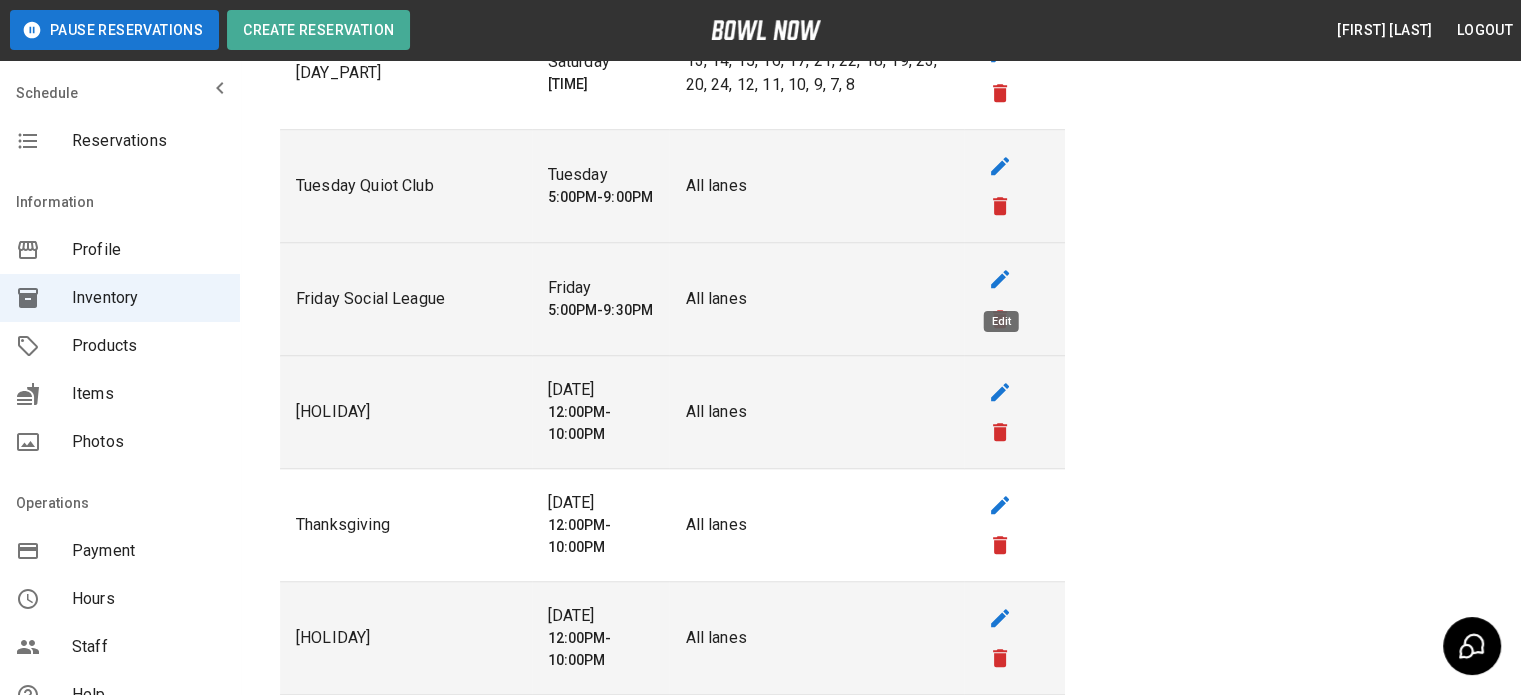 click 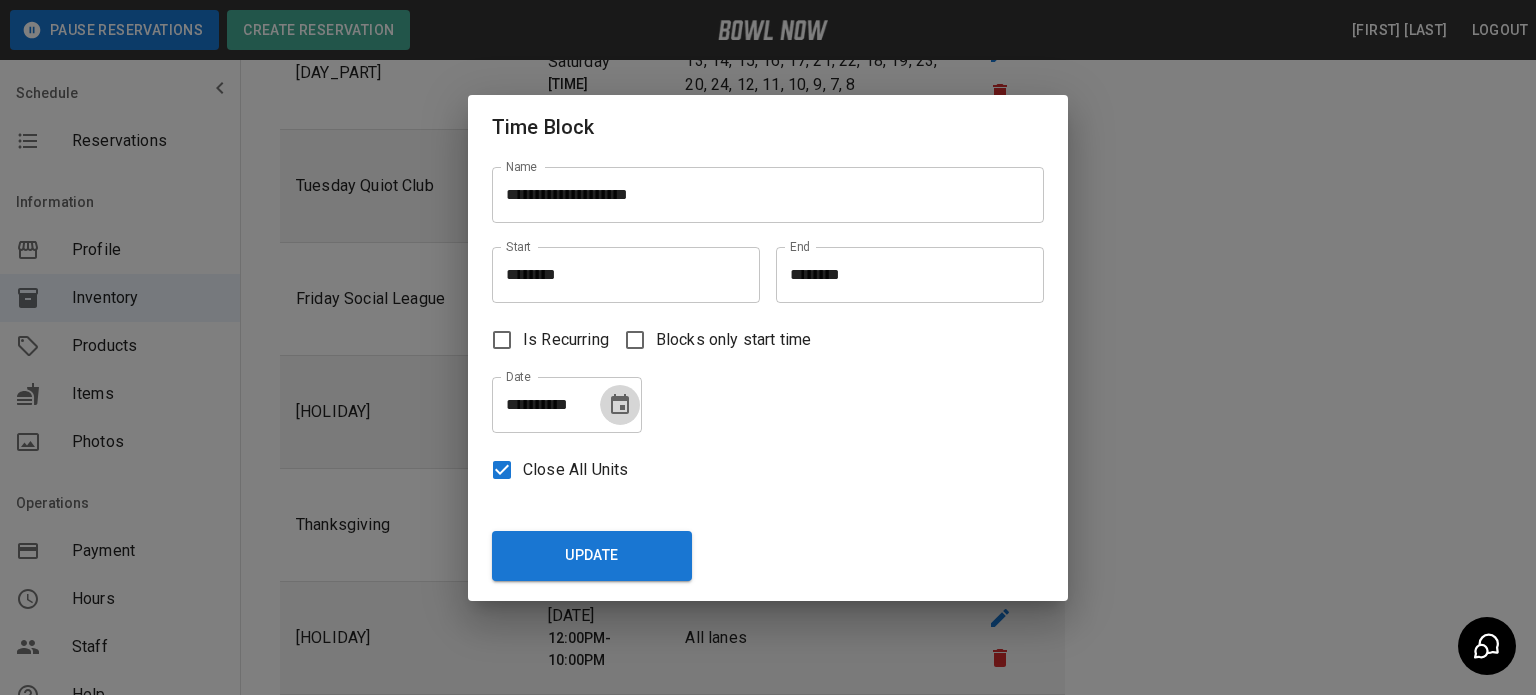 click 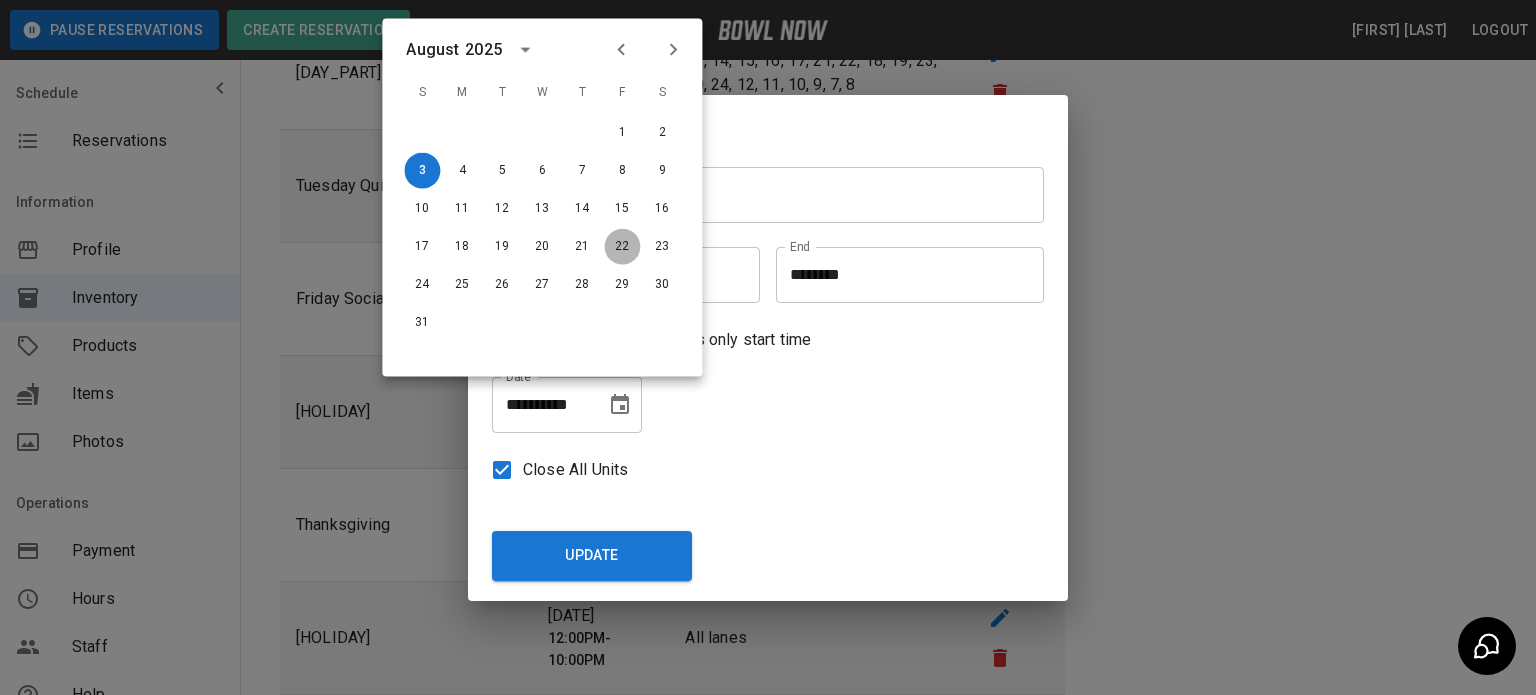 click on "22" at bounding box center (622, 247) 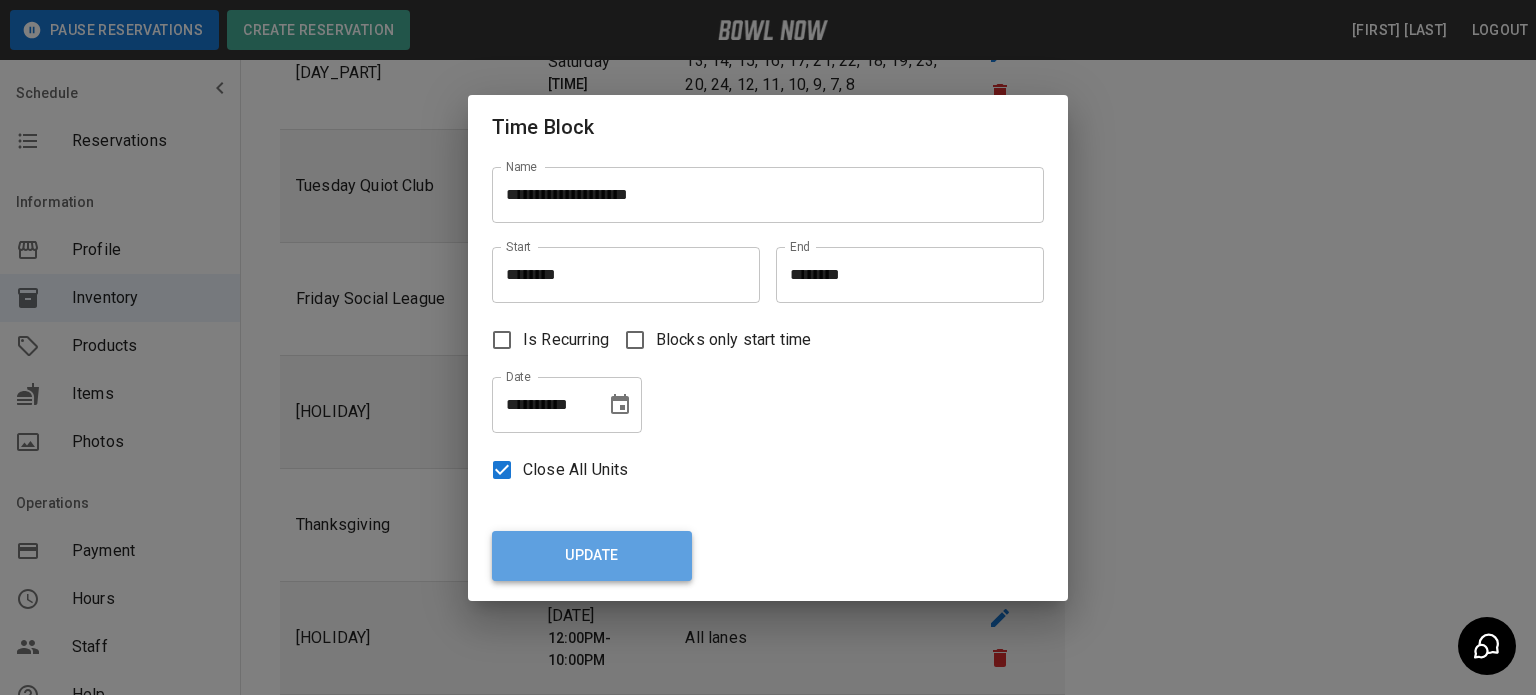click on "Update" at bounding box center [592, 556] 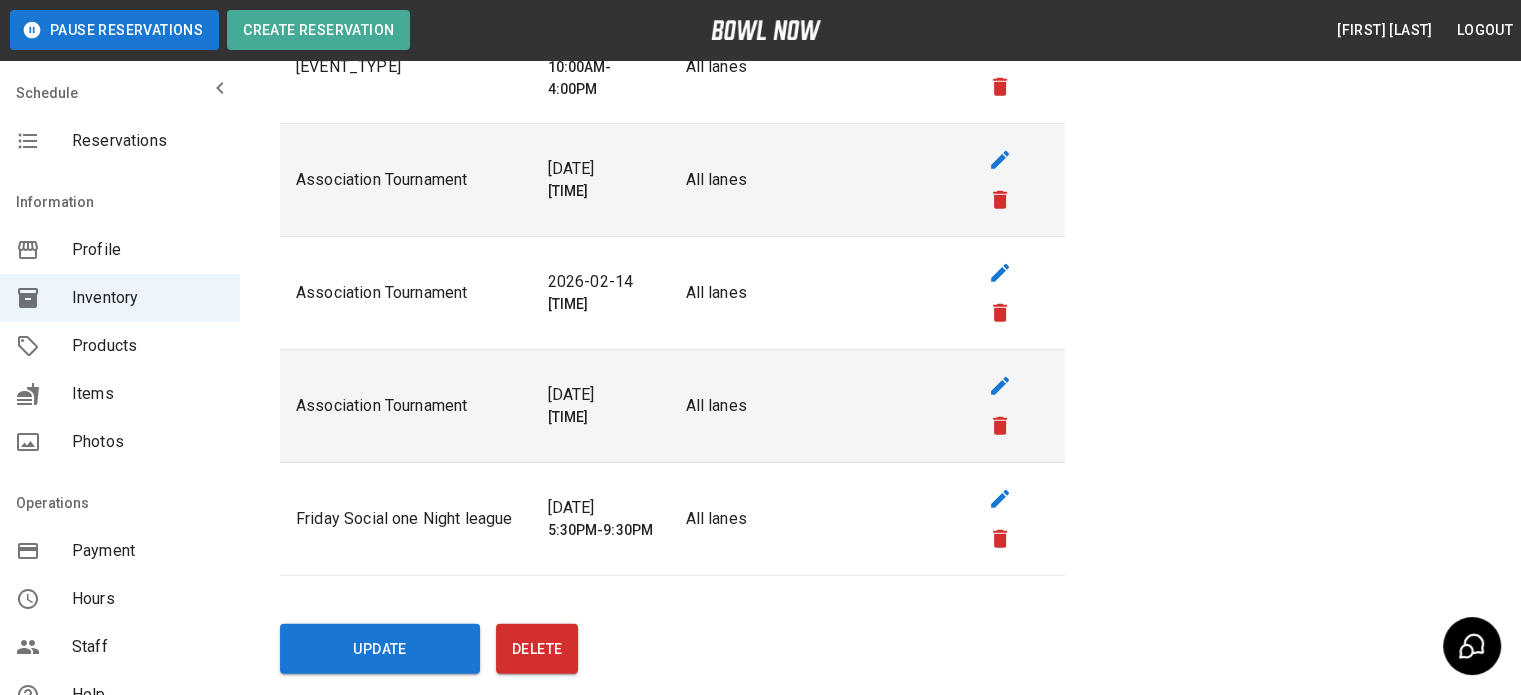 scroll, scrollTop: 5908, scrollLeft: 0, axis: vertical 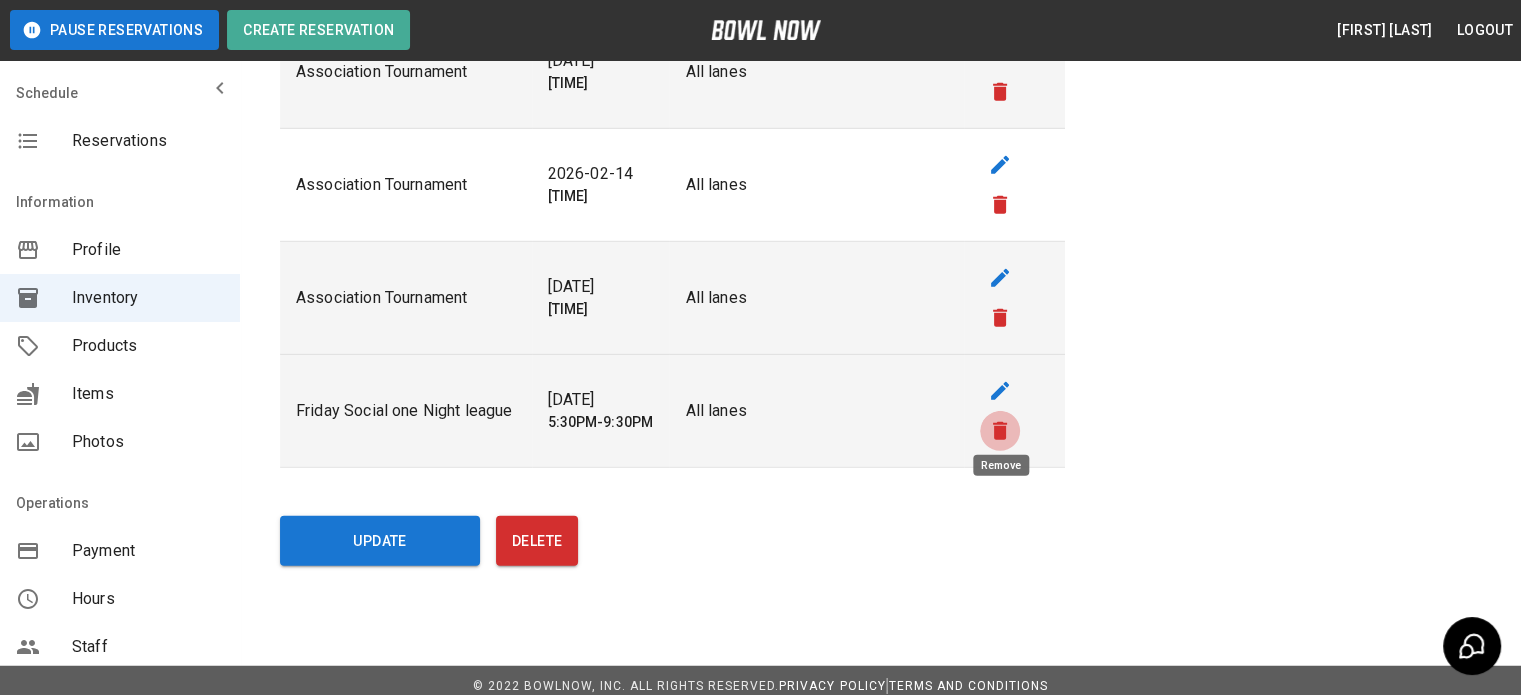 click 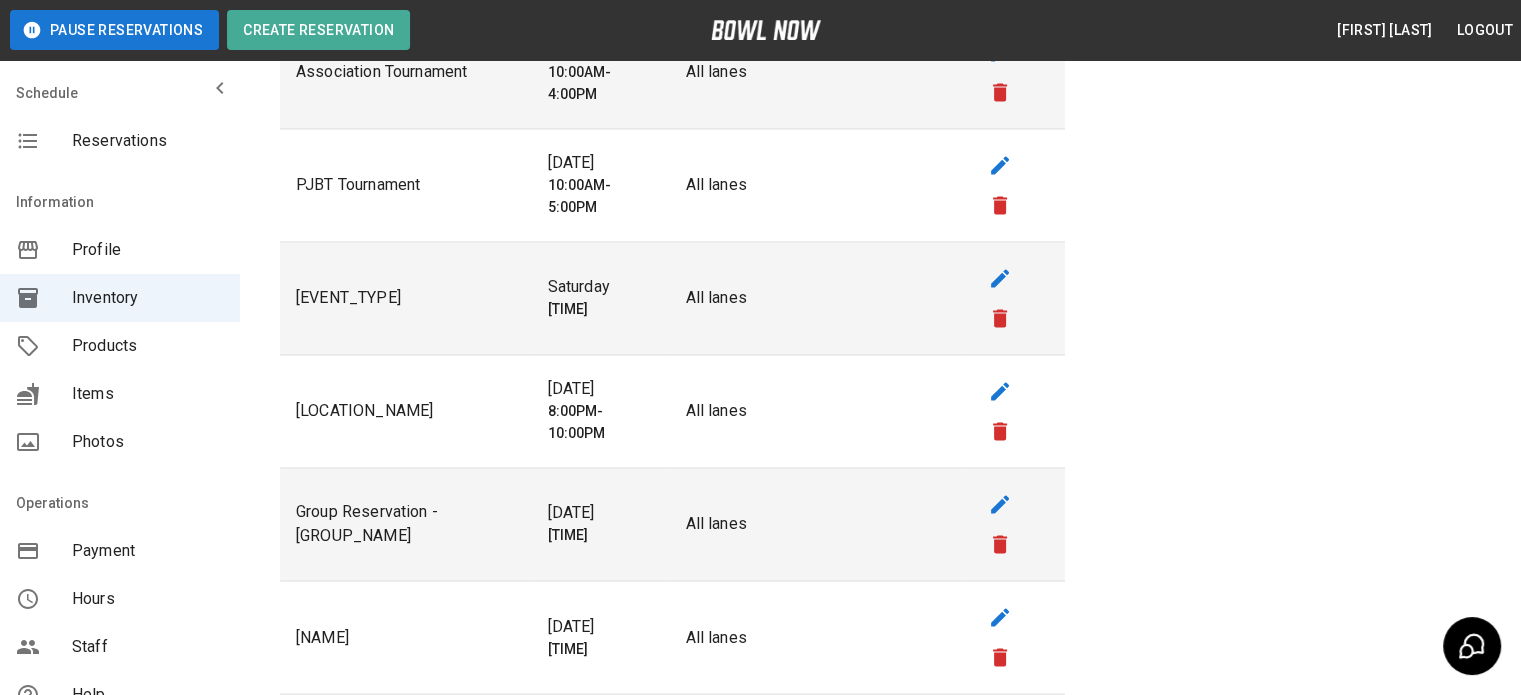 scroll, scrollTop: 2996, scrollLeft: 0, axis: vertical 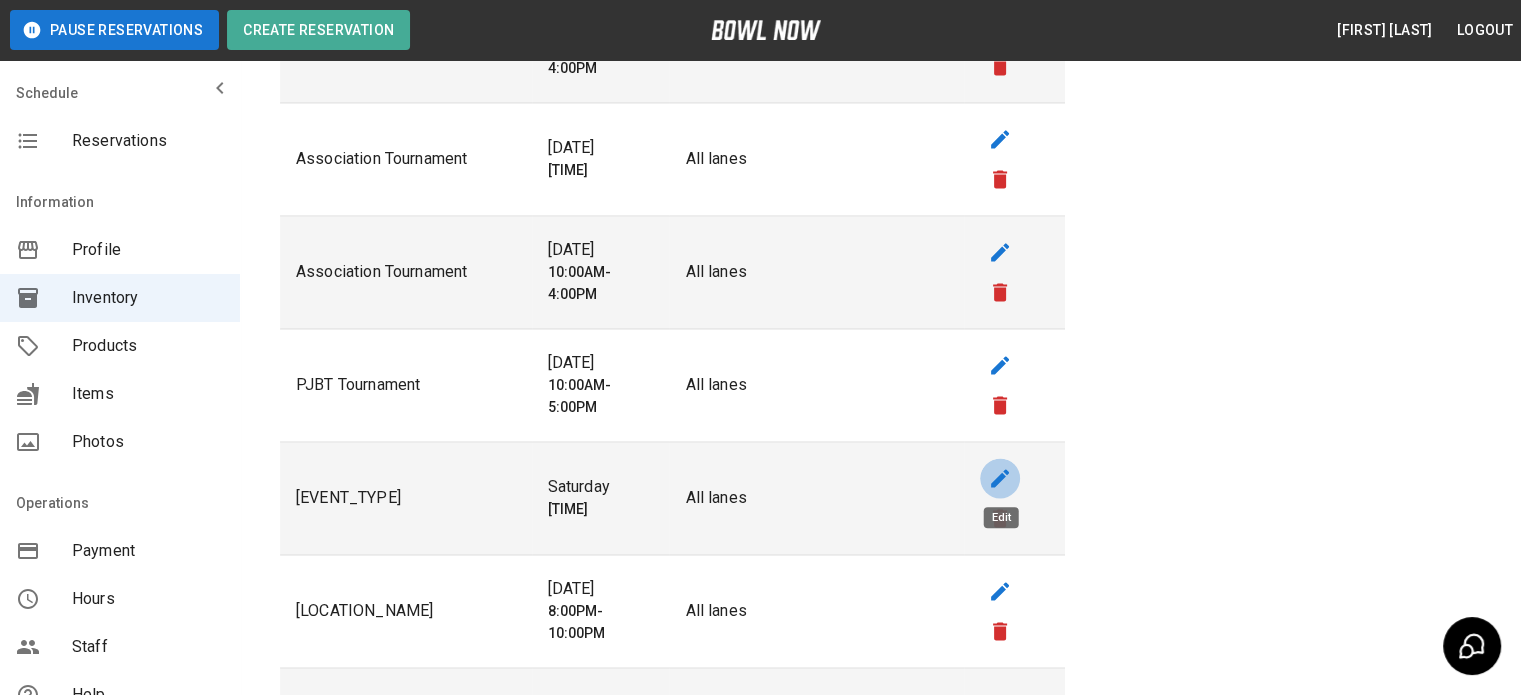click 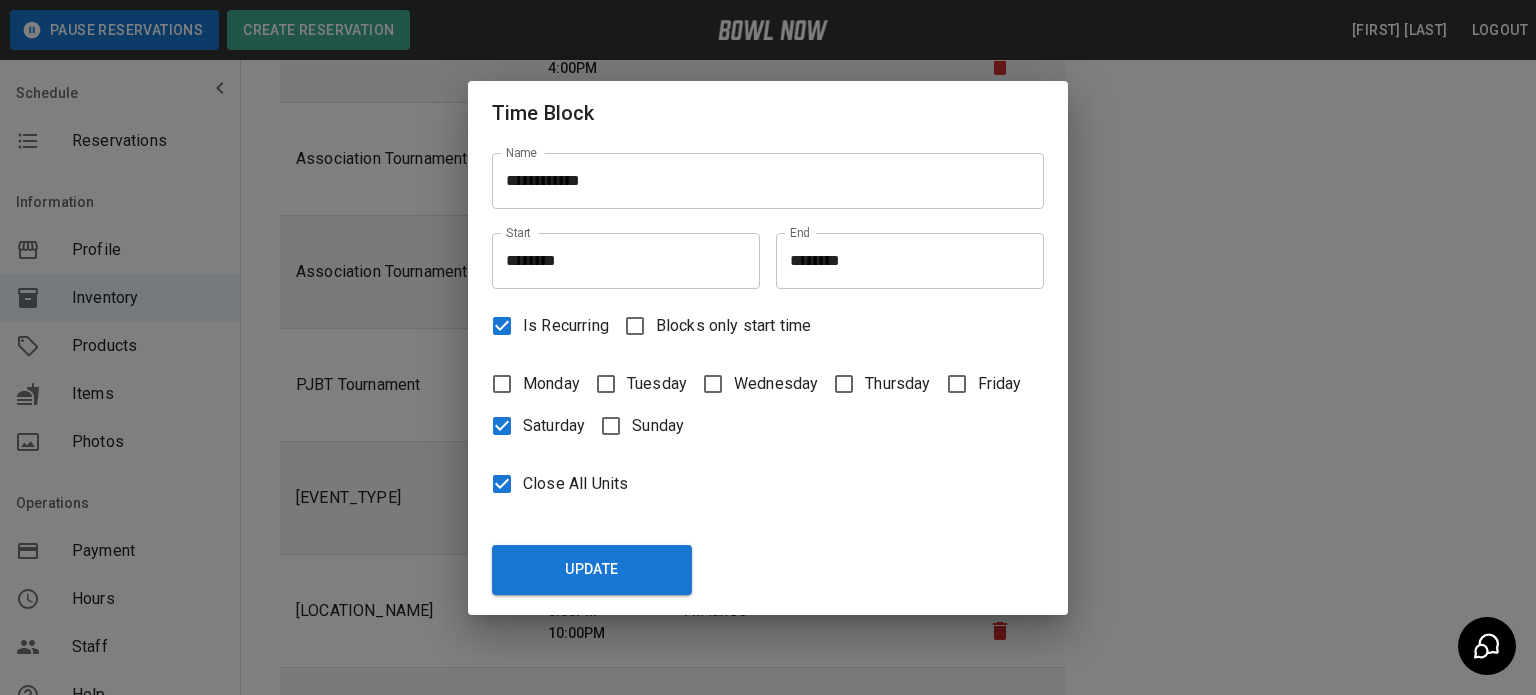 click on "**********" at bounding box center [768, 347] 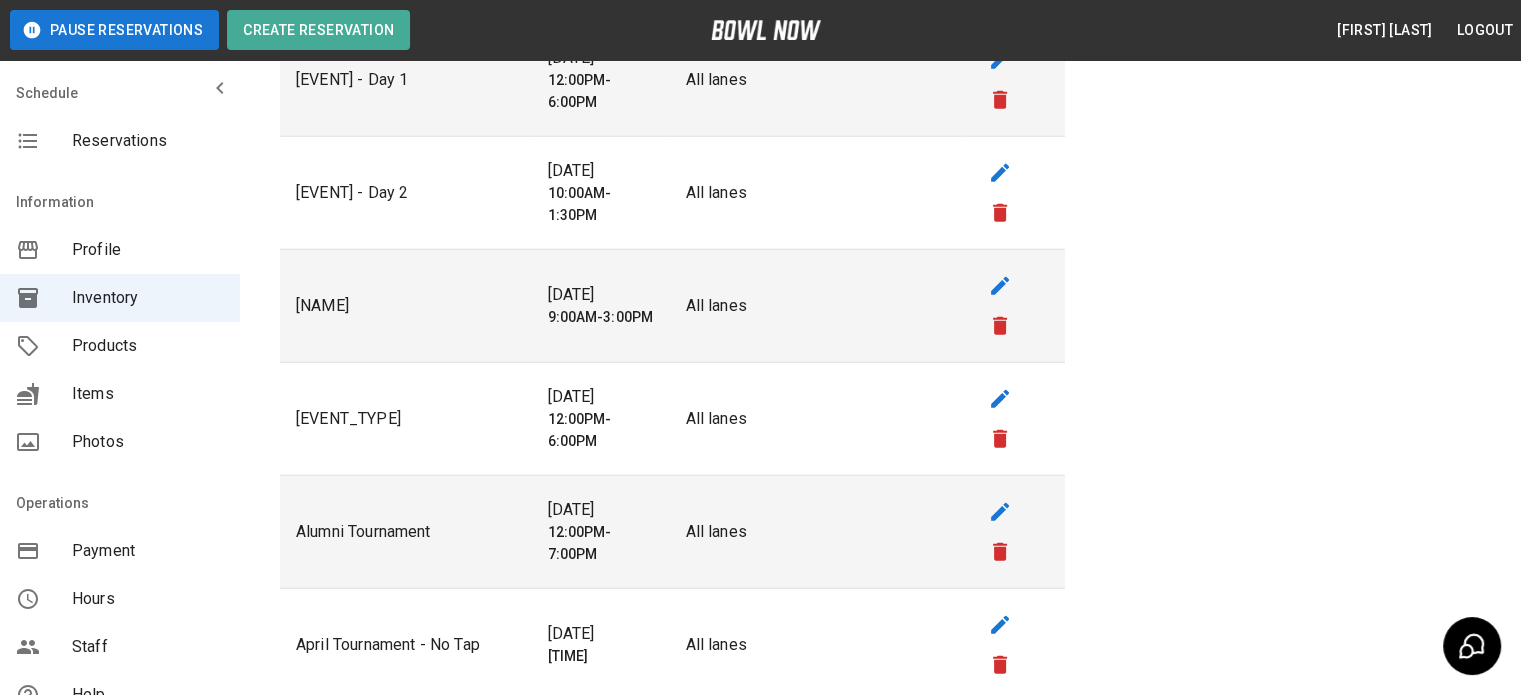 scroll, scrollTop: 5196, scrollLeft: 0, axis: vertical 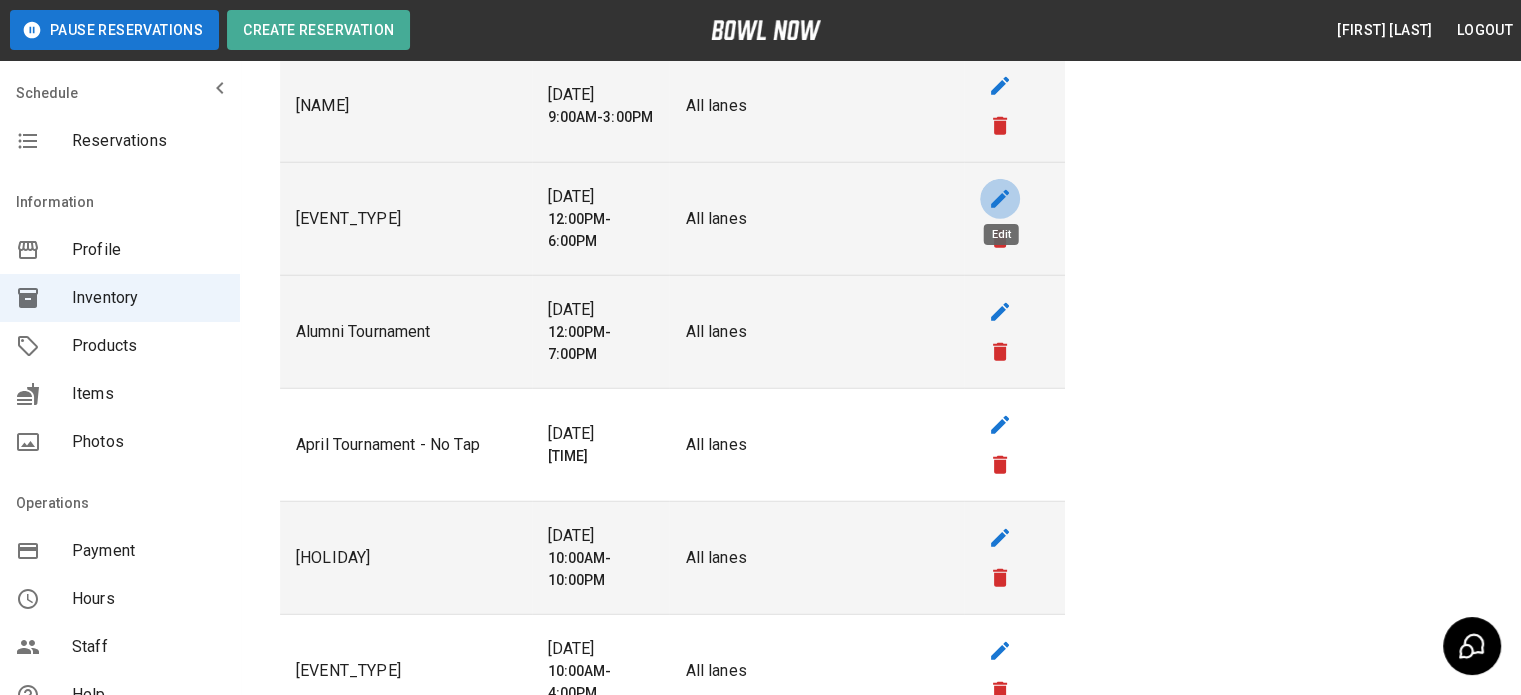 click 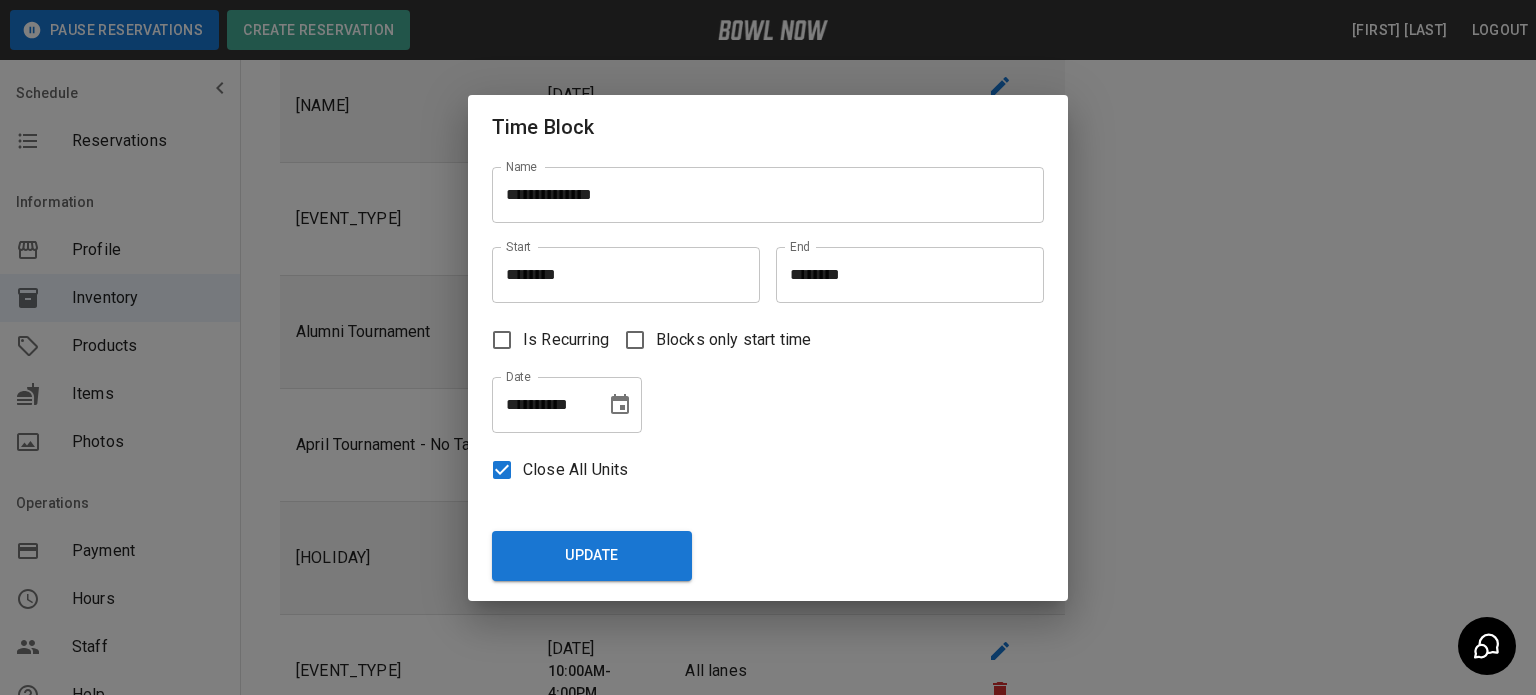 click on "**********" at bounding box center (768, 347) 